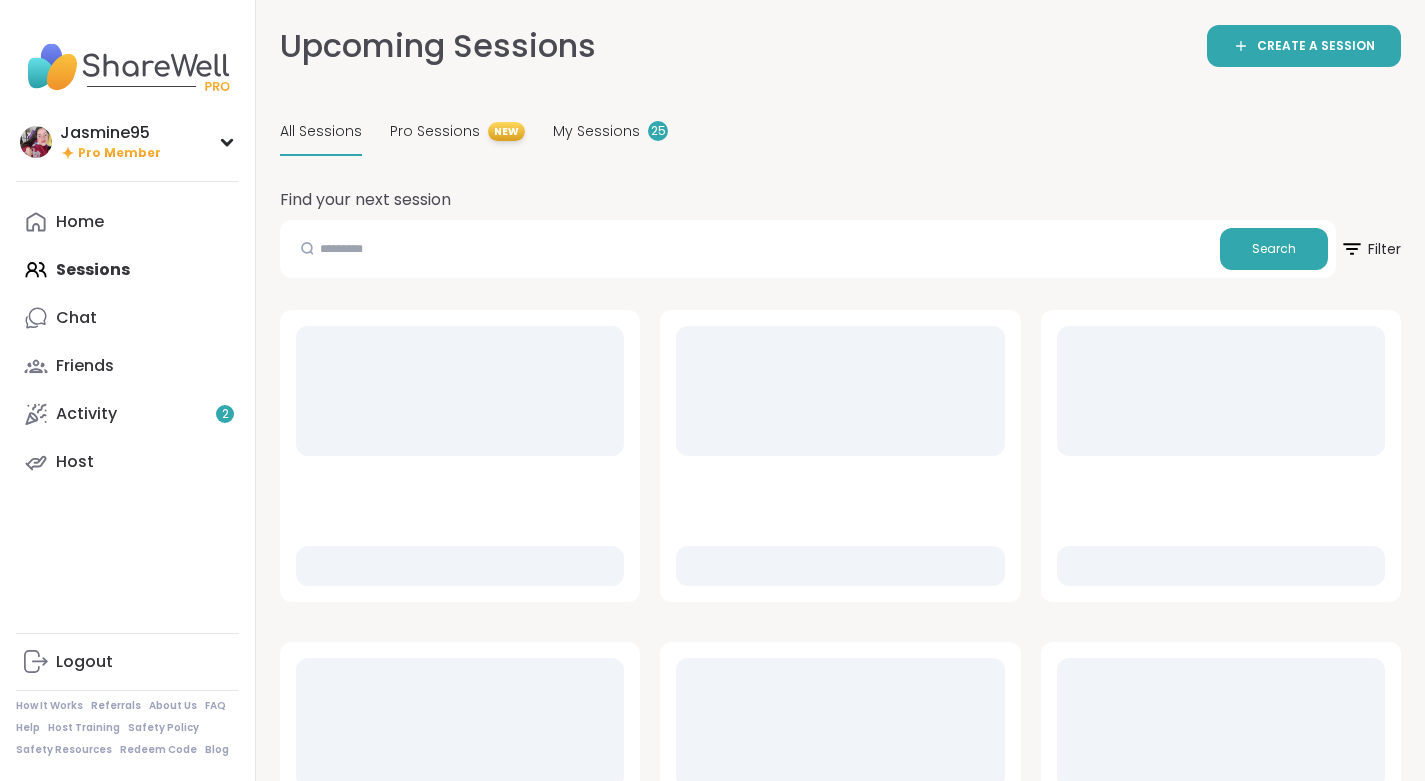 scroll, scrollTop: 0, scrollLeft: 0, axis: both 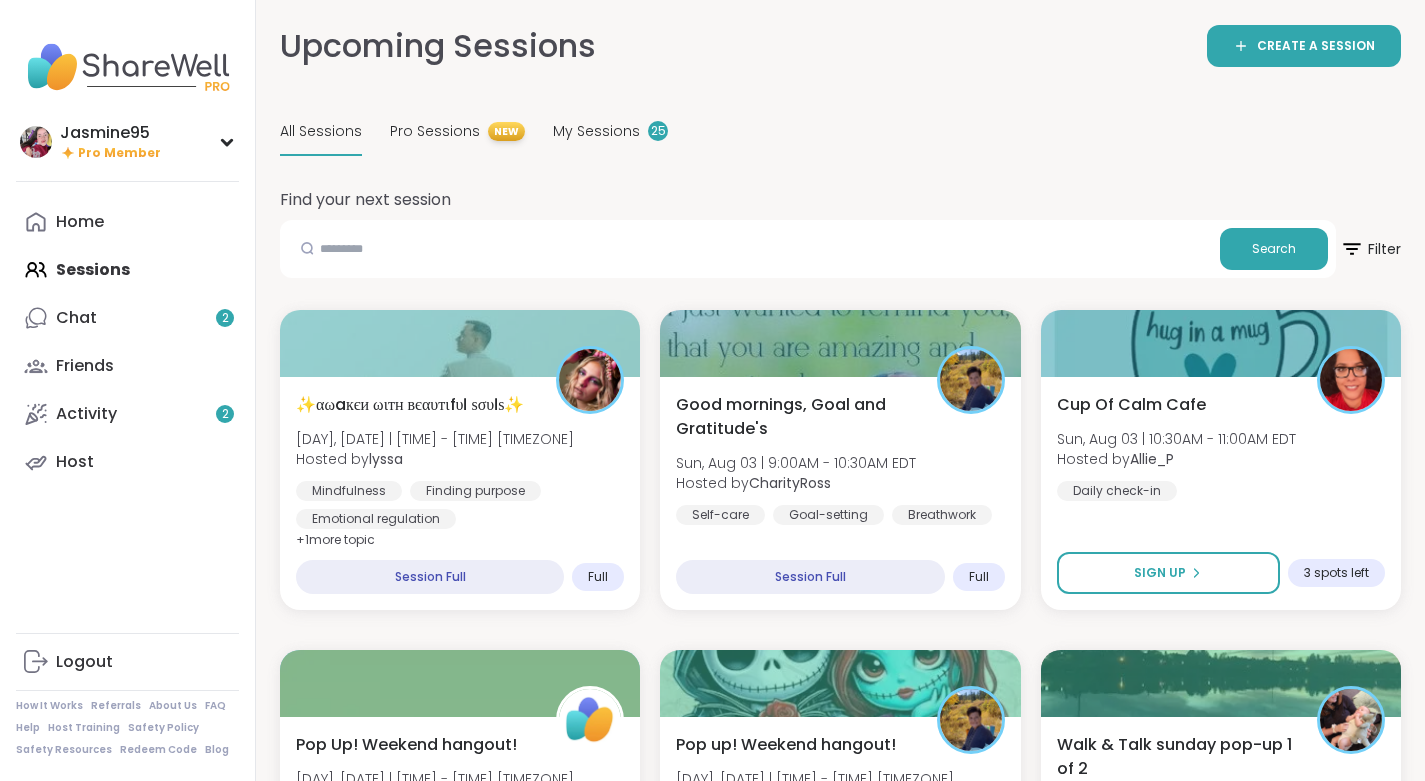 click on "Chat 2" at bounding box center [127, 318] 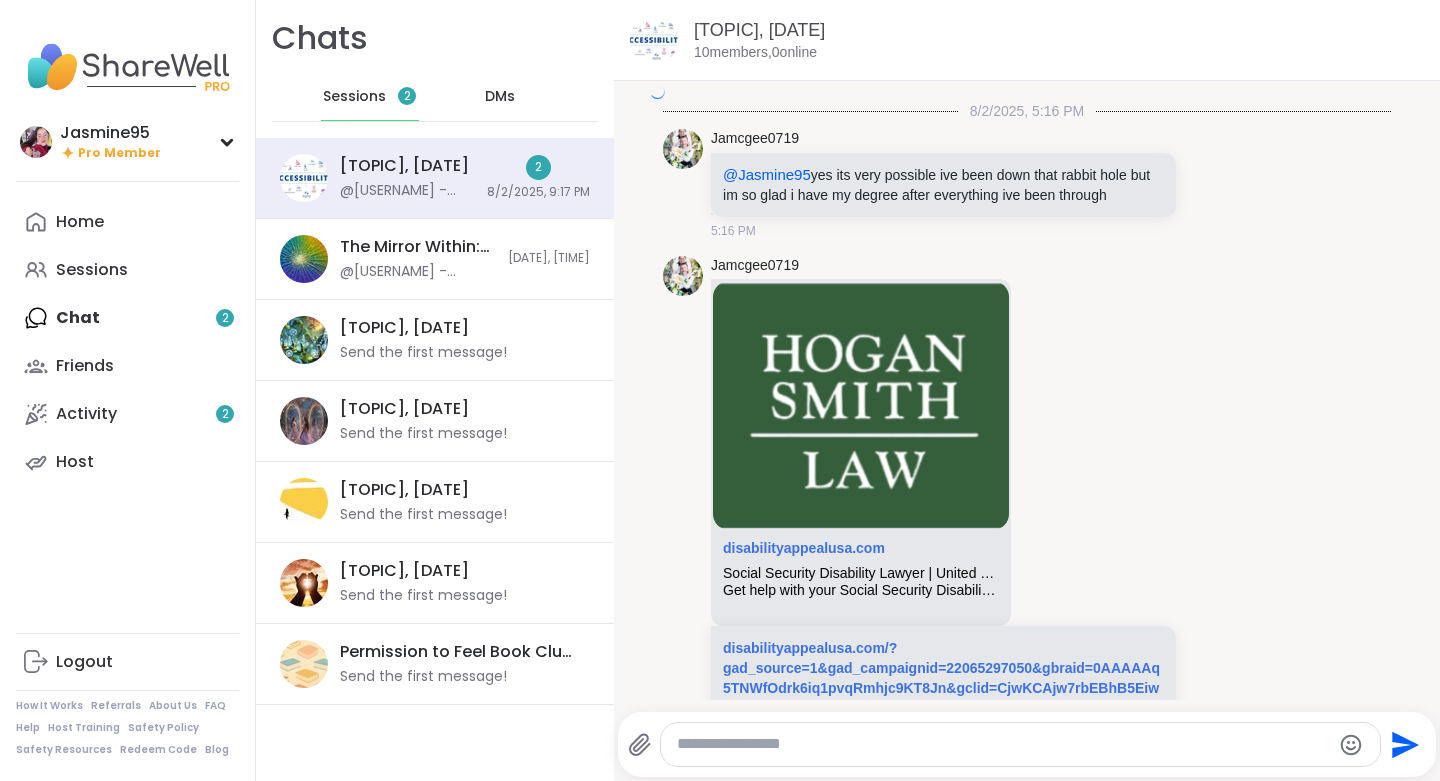 scroll, scrollTop: 10054, scrollLeft: 0, axis: vertical 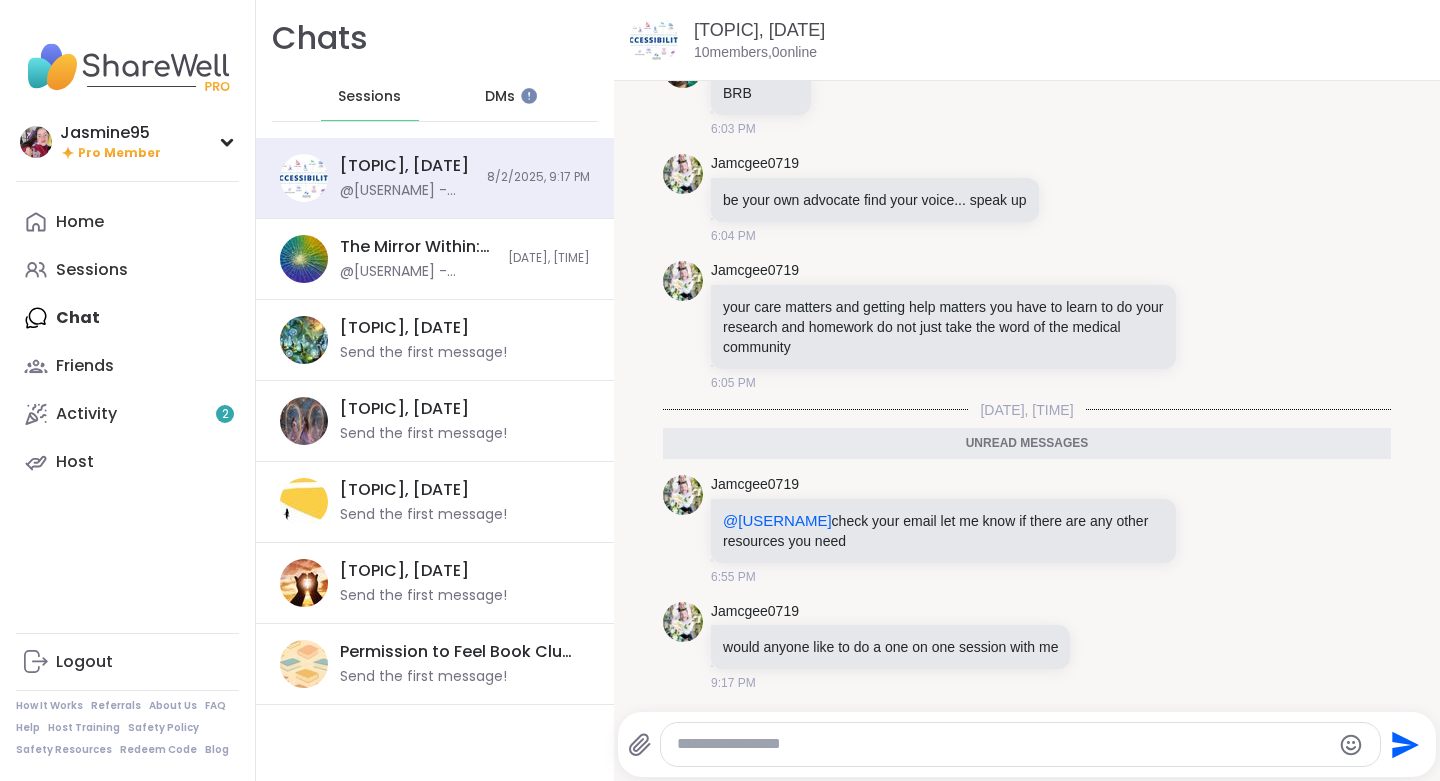 click on "Sessions" at bounding box center [92, 270] 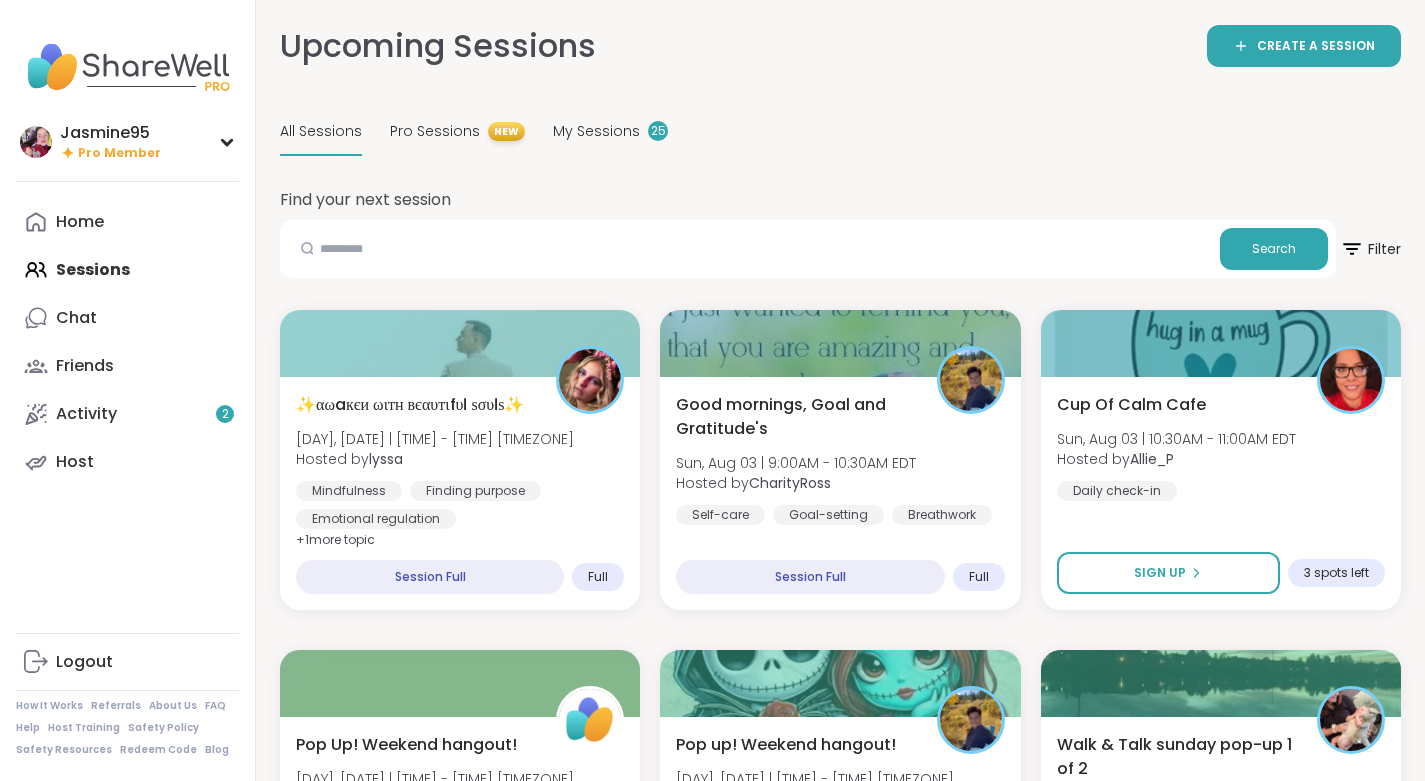 click on "My Sessions" at bounding box center (596, 131) 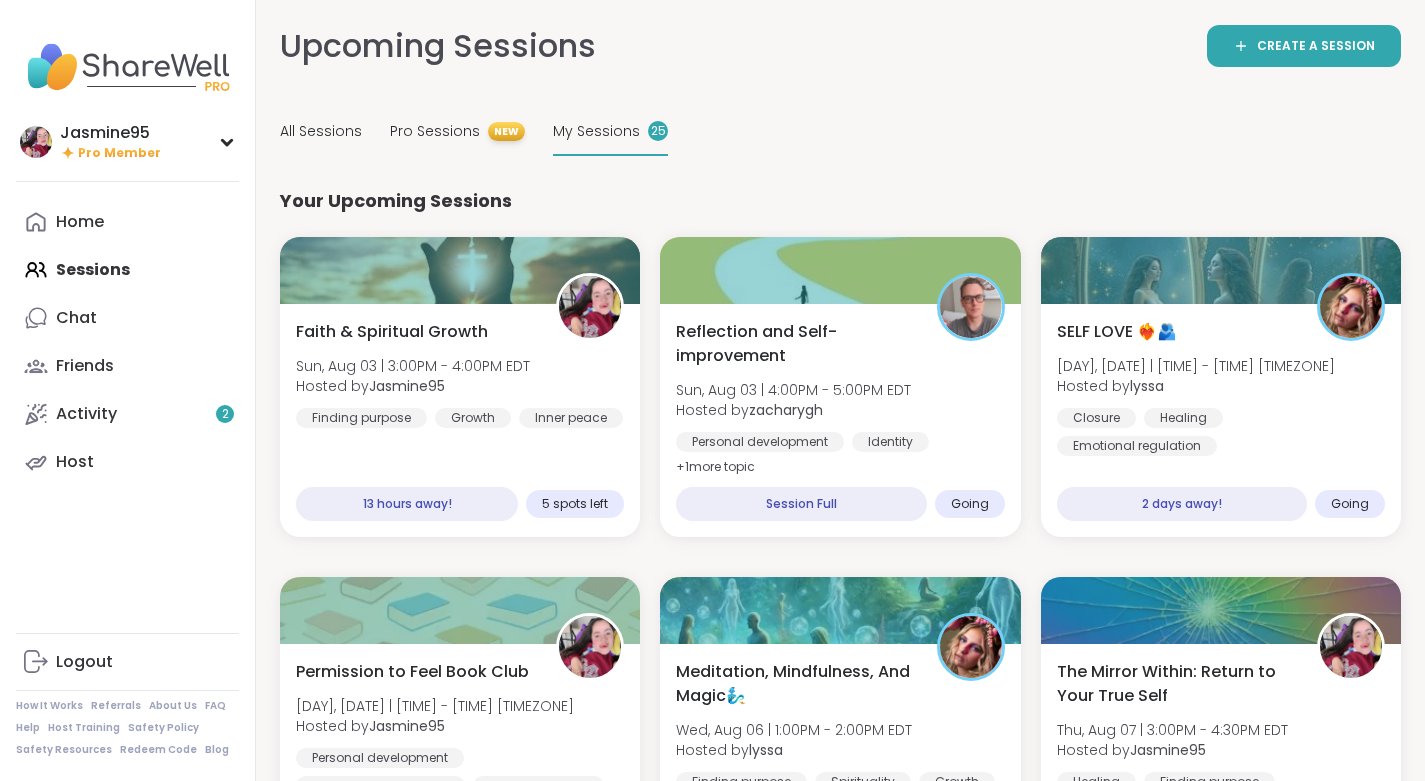 click on "SELF LOVE ❤️‍🔥🫂 Tue, Aug 05 | 11:00AM - 12:00PM EDT Hosted by [FIRST] Closure Healing Emotional regulation" at bounding box center [1221, 388] 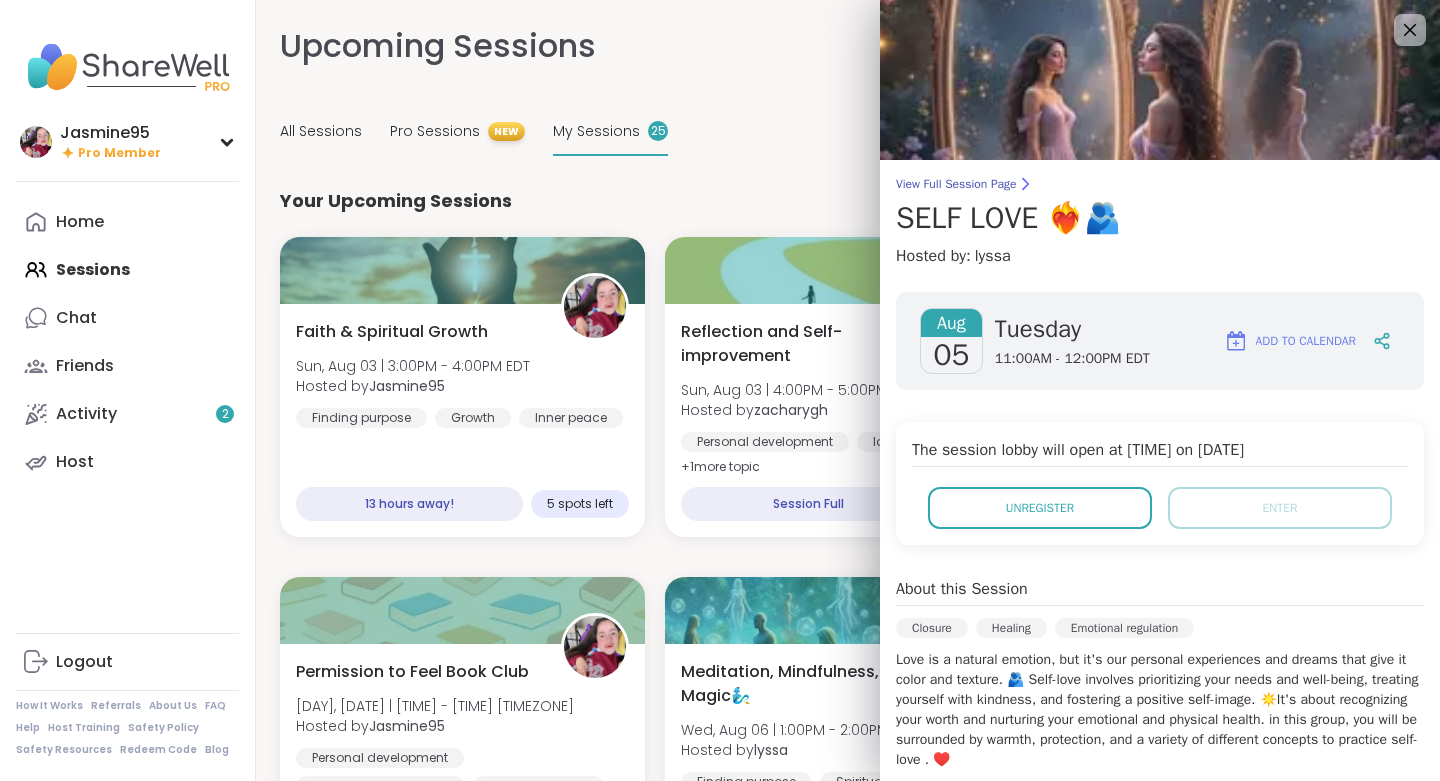 click on "Unregister" at bounding box center [1040, 508] 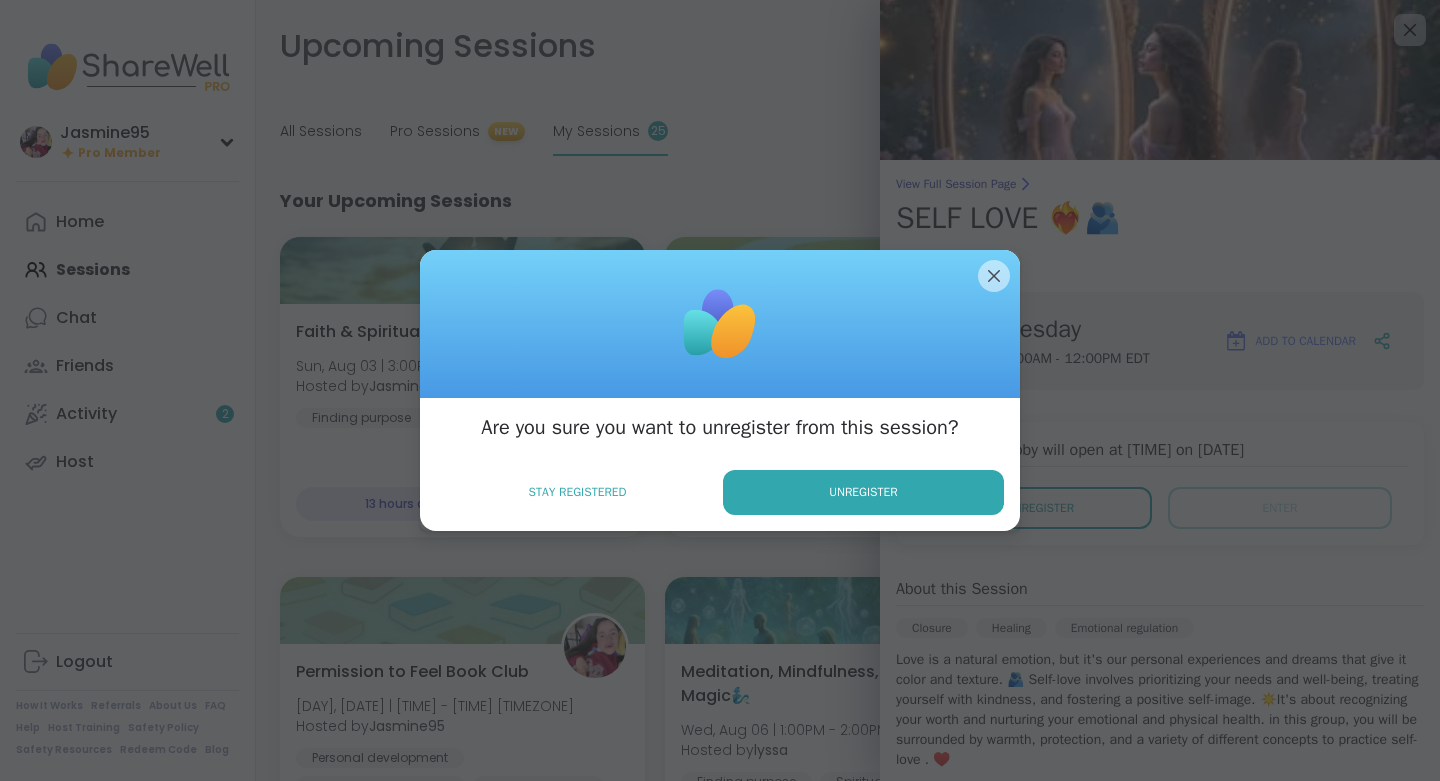 click on "Unregister" at bounding box center [863, 492] 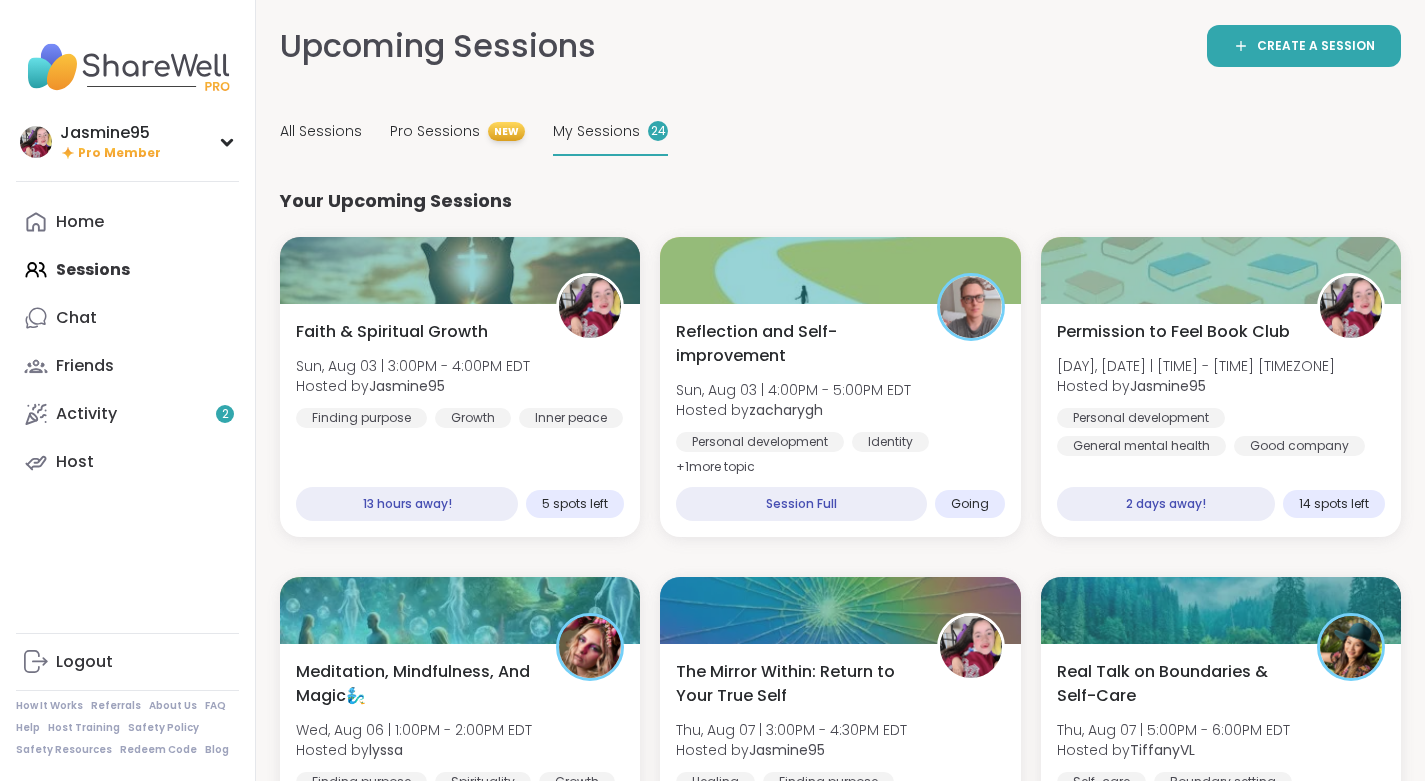 click on "Host" at bounding box center [127, 462] 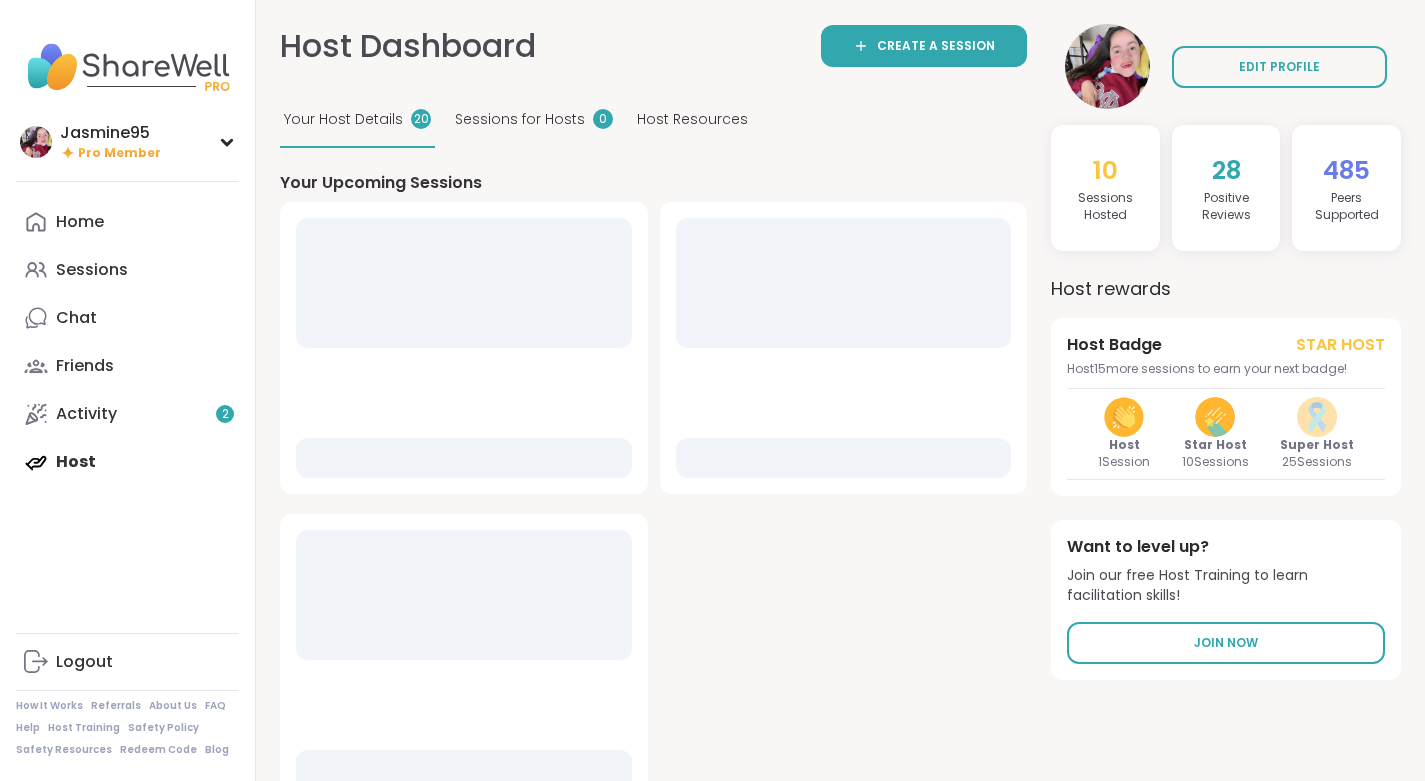 scroll, scrollTop: 0, scrollLeft: 0, axis: both 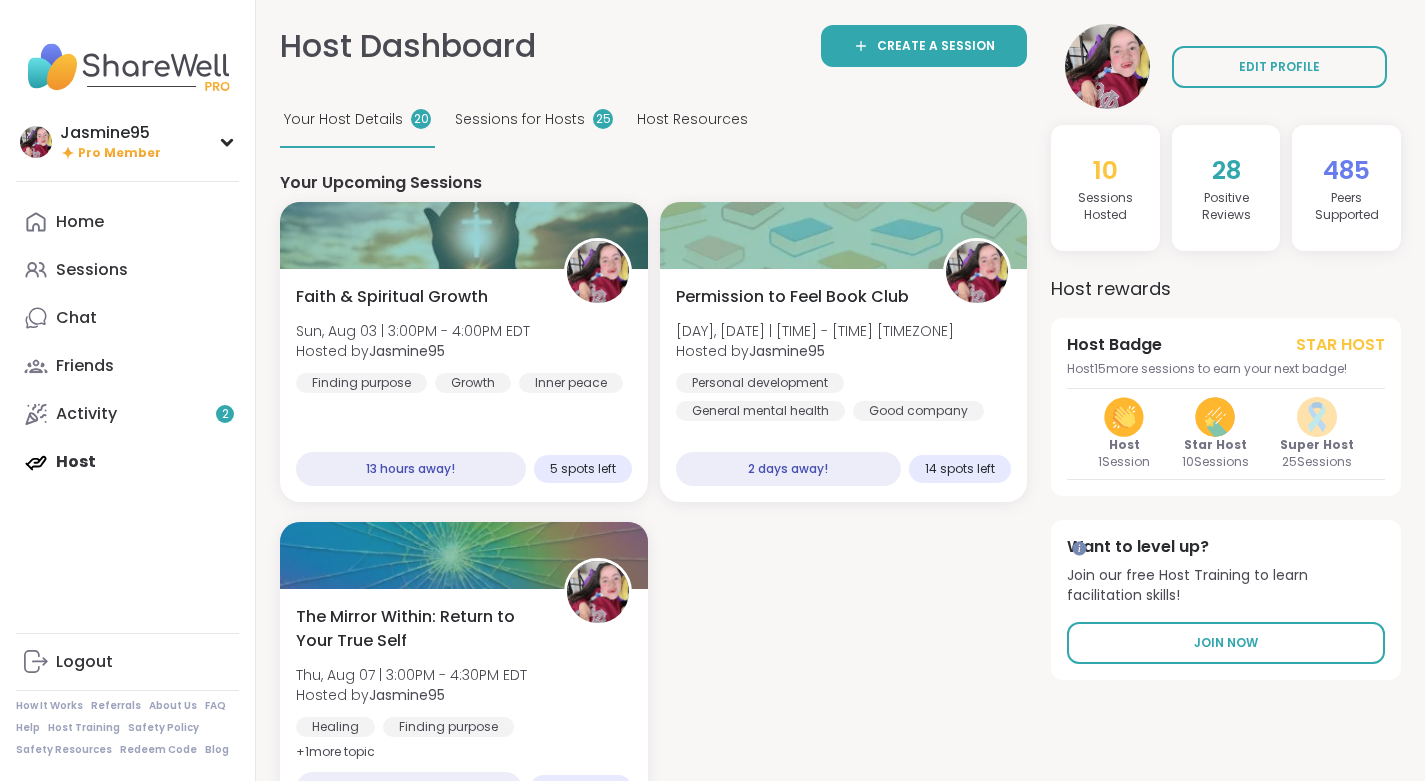 click on "Create a session" at bounding box center [936, 46] 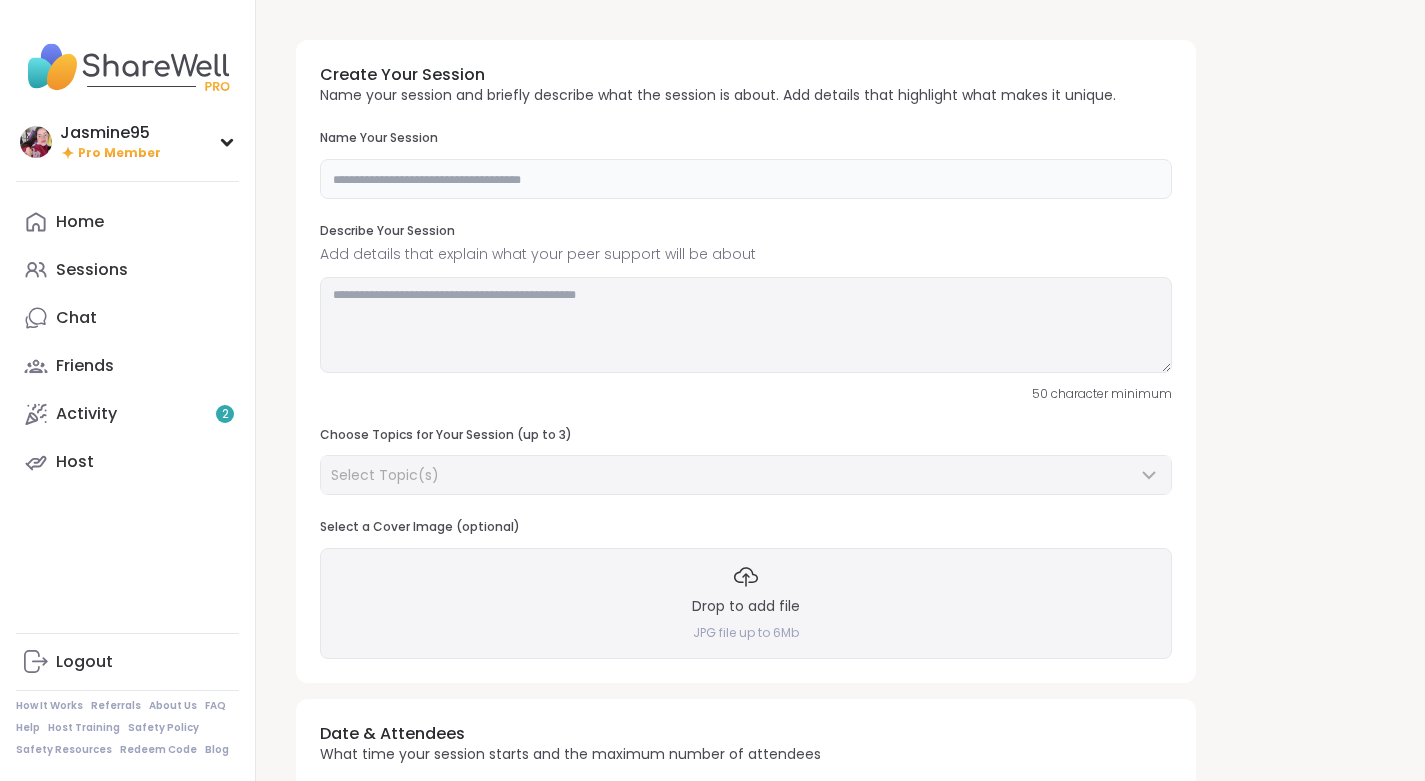 click at bounding box center (746, 179) 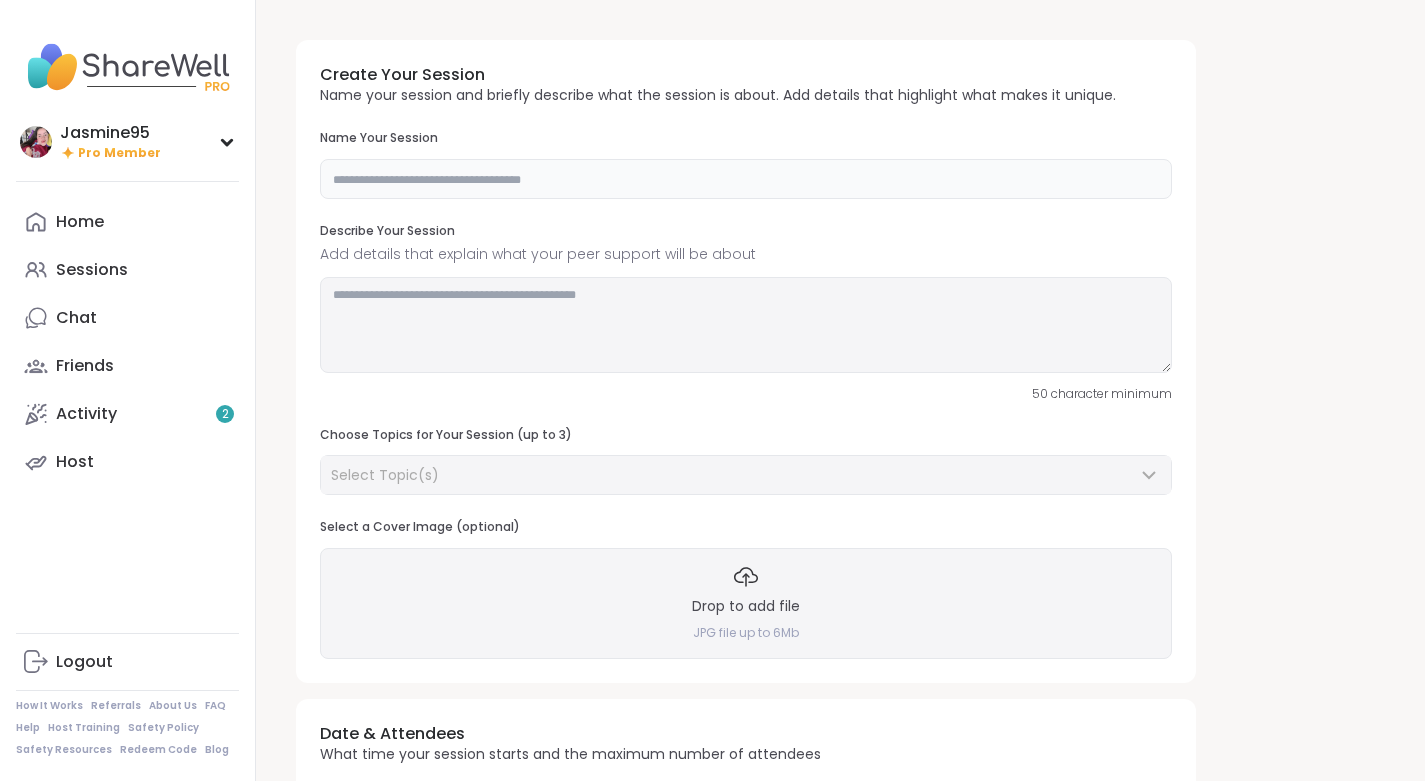 paste on "**********" 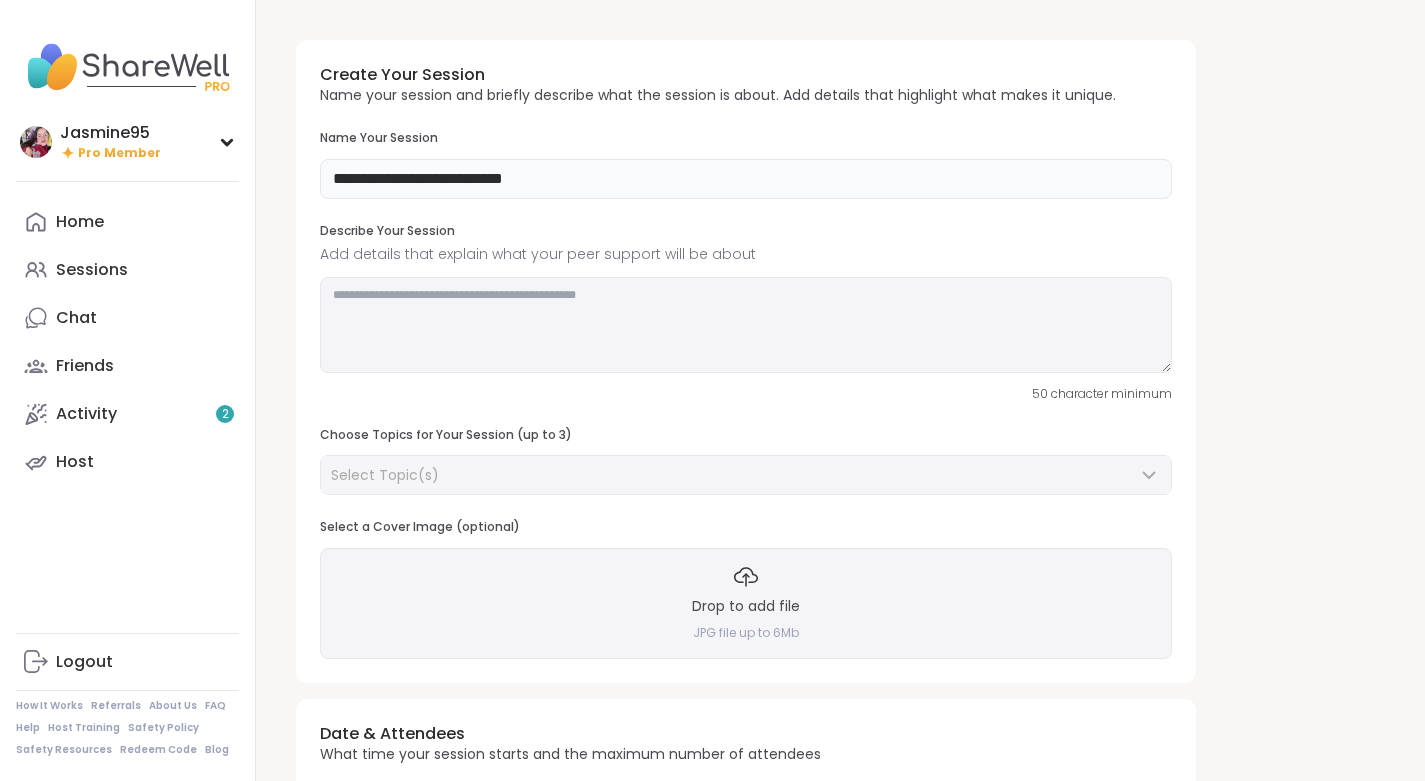 click on "**********" at bounding box center (746, 179) 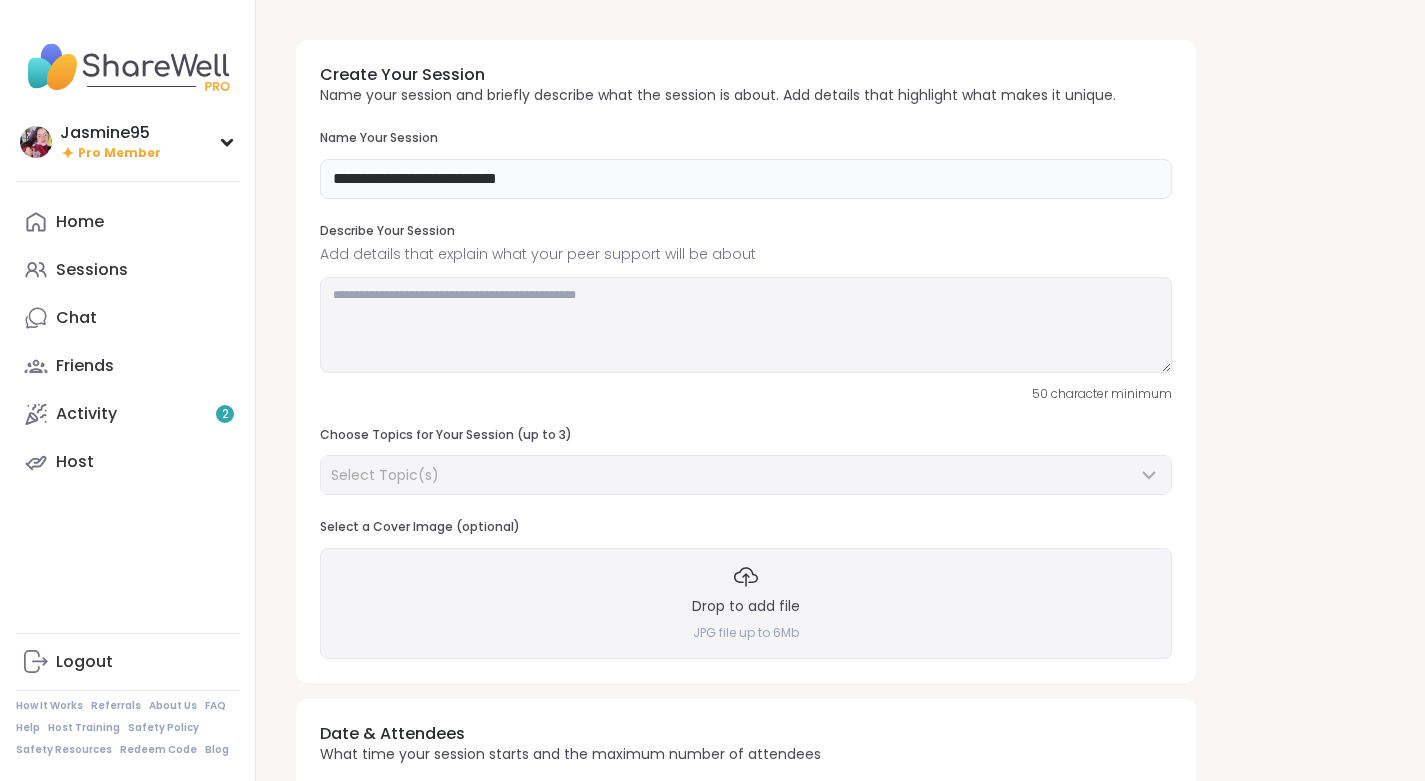 type on "**********" 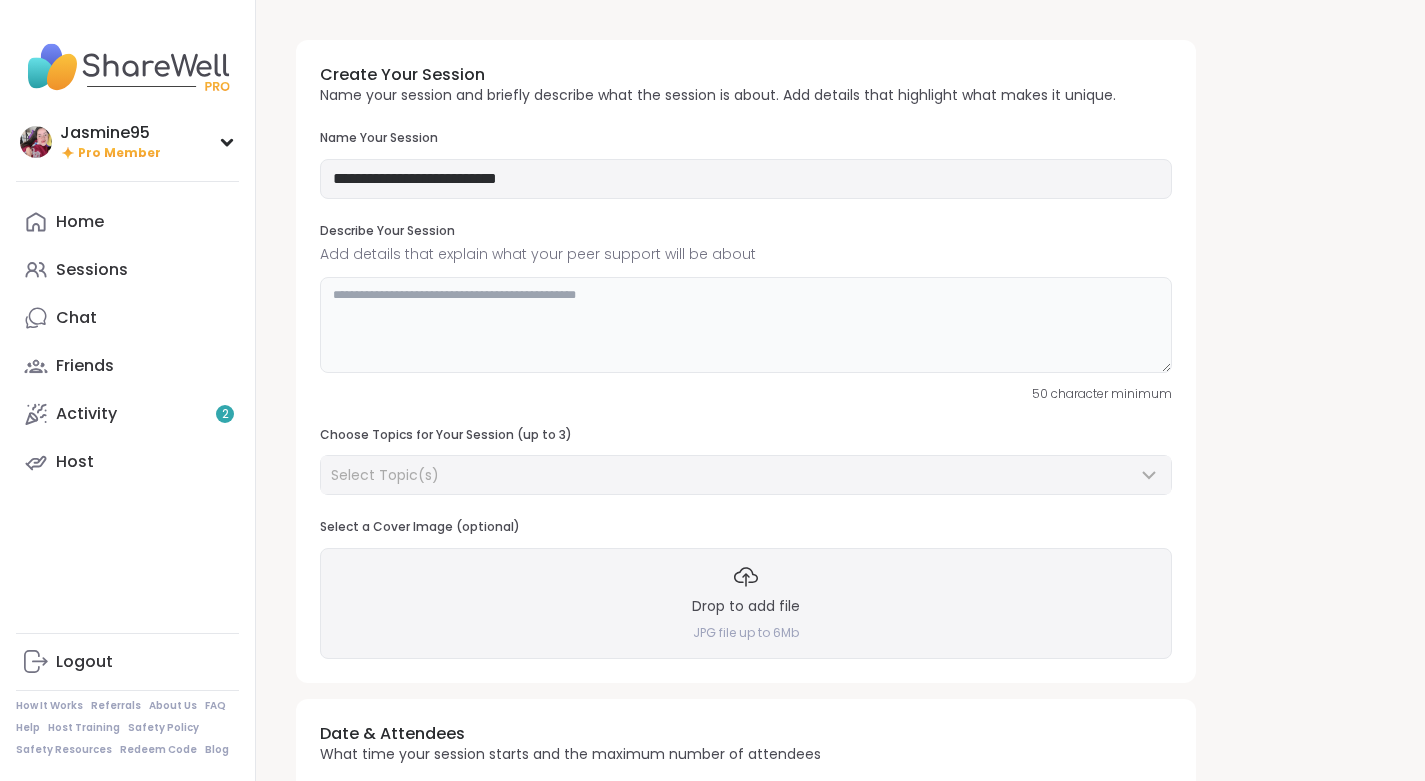 click at bounding box center (746, 325) 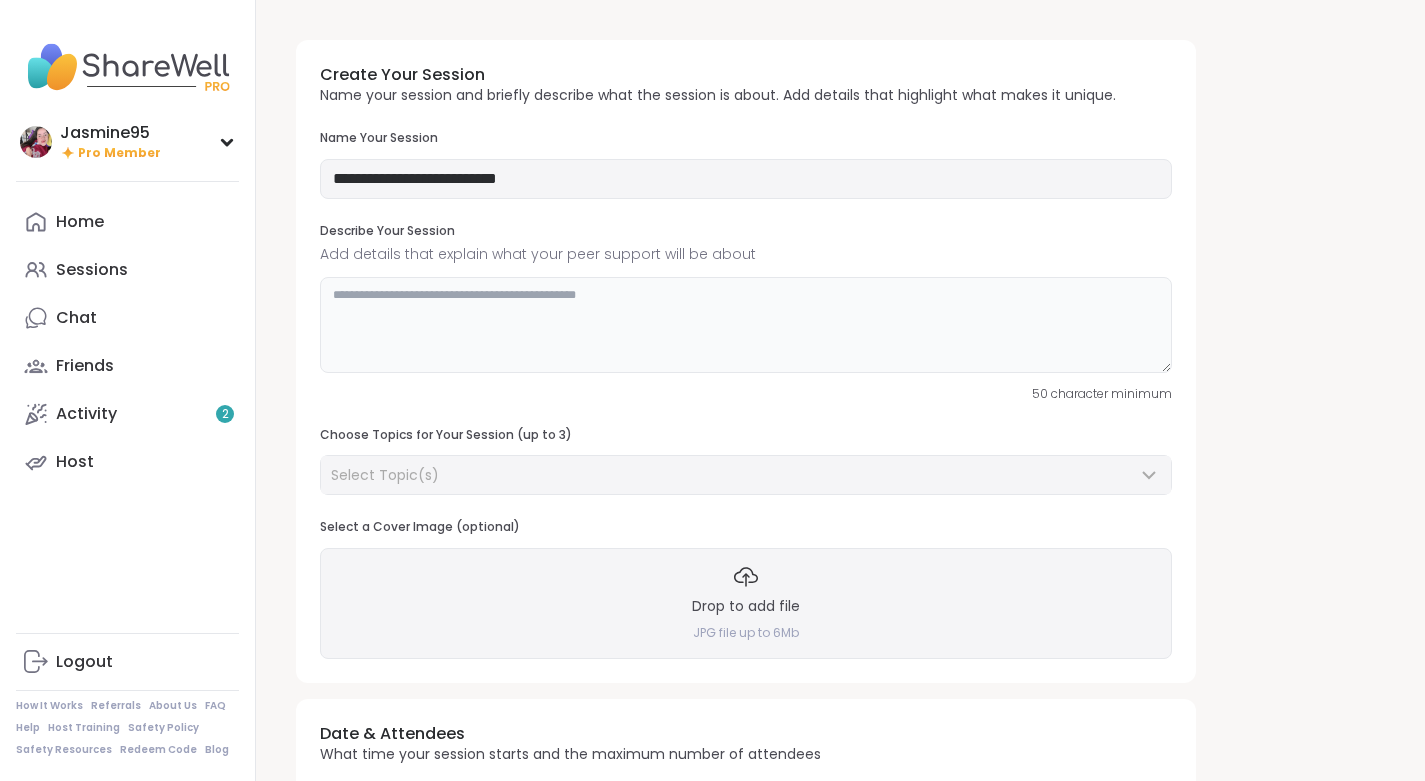 paste on "**********" 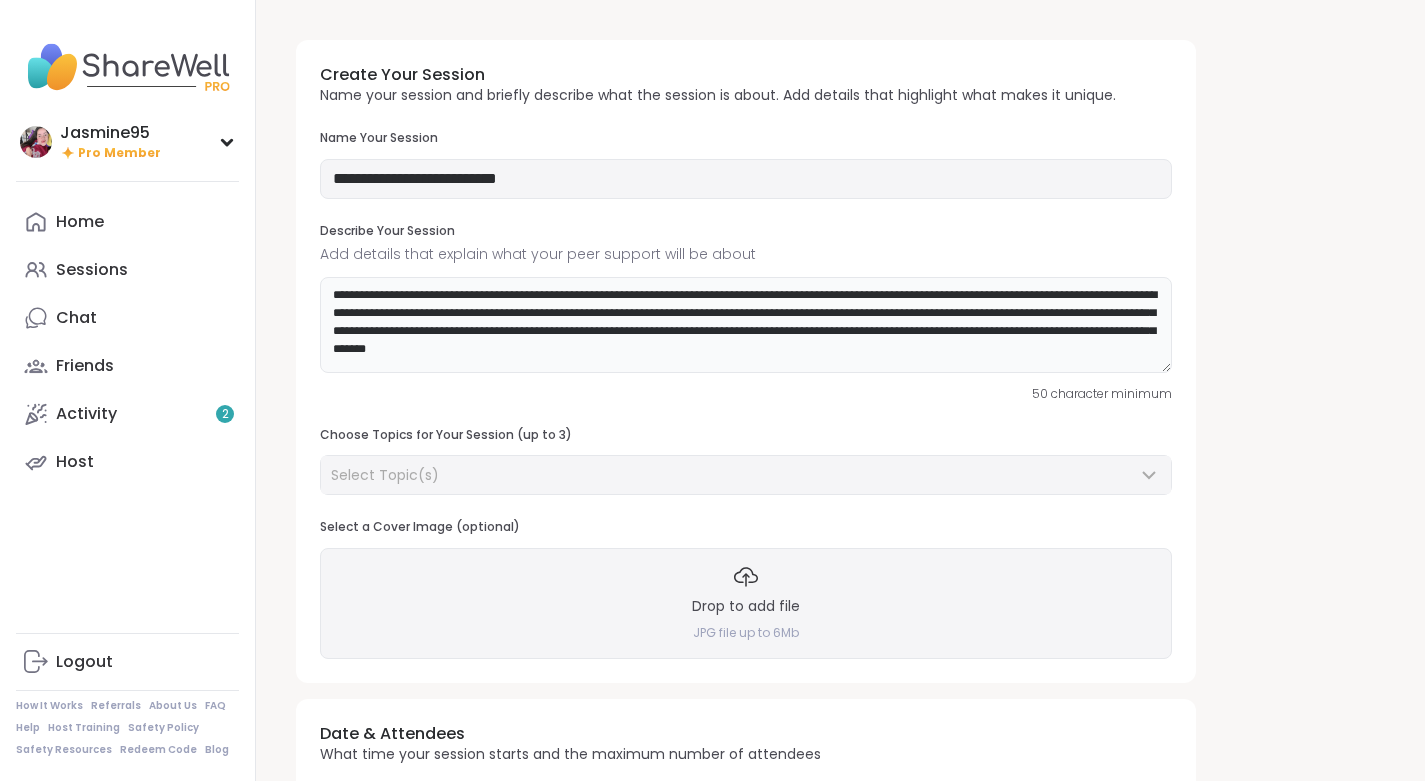 click on "**********" at bounding box center [746, 325] 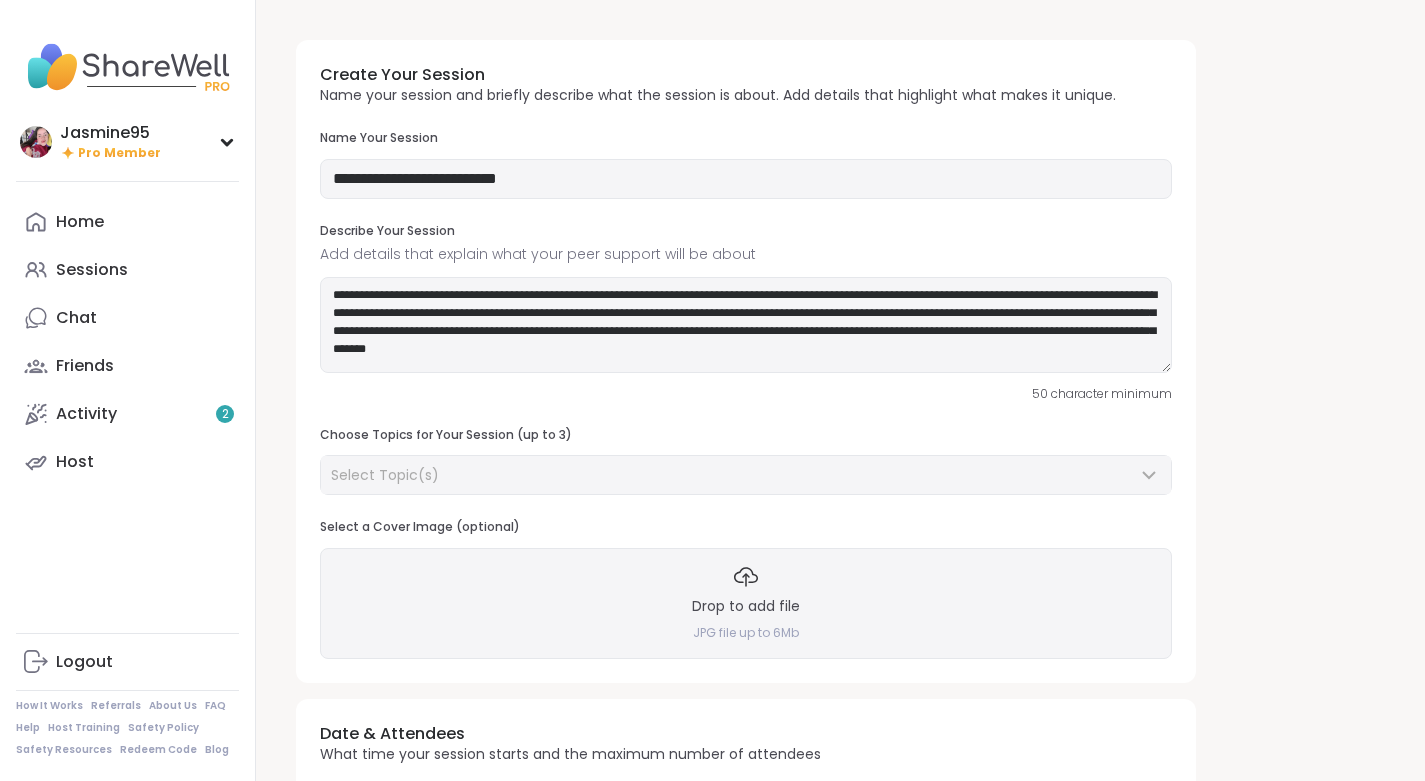 click on "Drop to add file JPG file up to 6Mb" at bounding box center [746, 603] 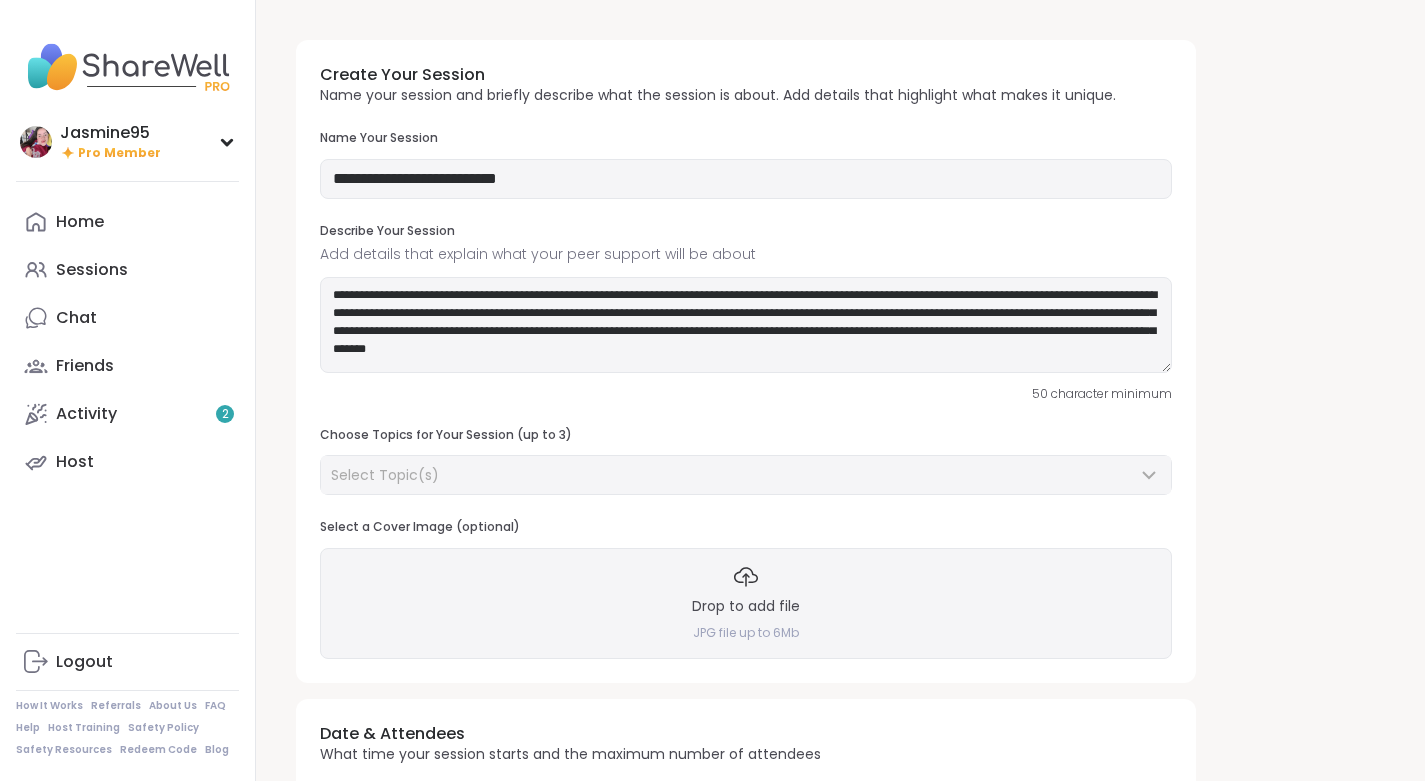 click on "Drop to add file JPG file up to 6Mb" at bounding box center (746, 603) 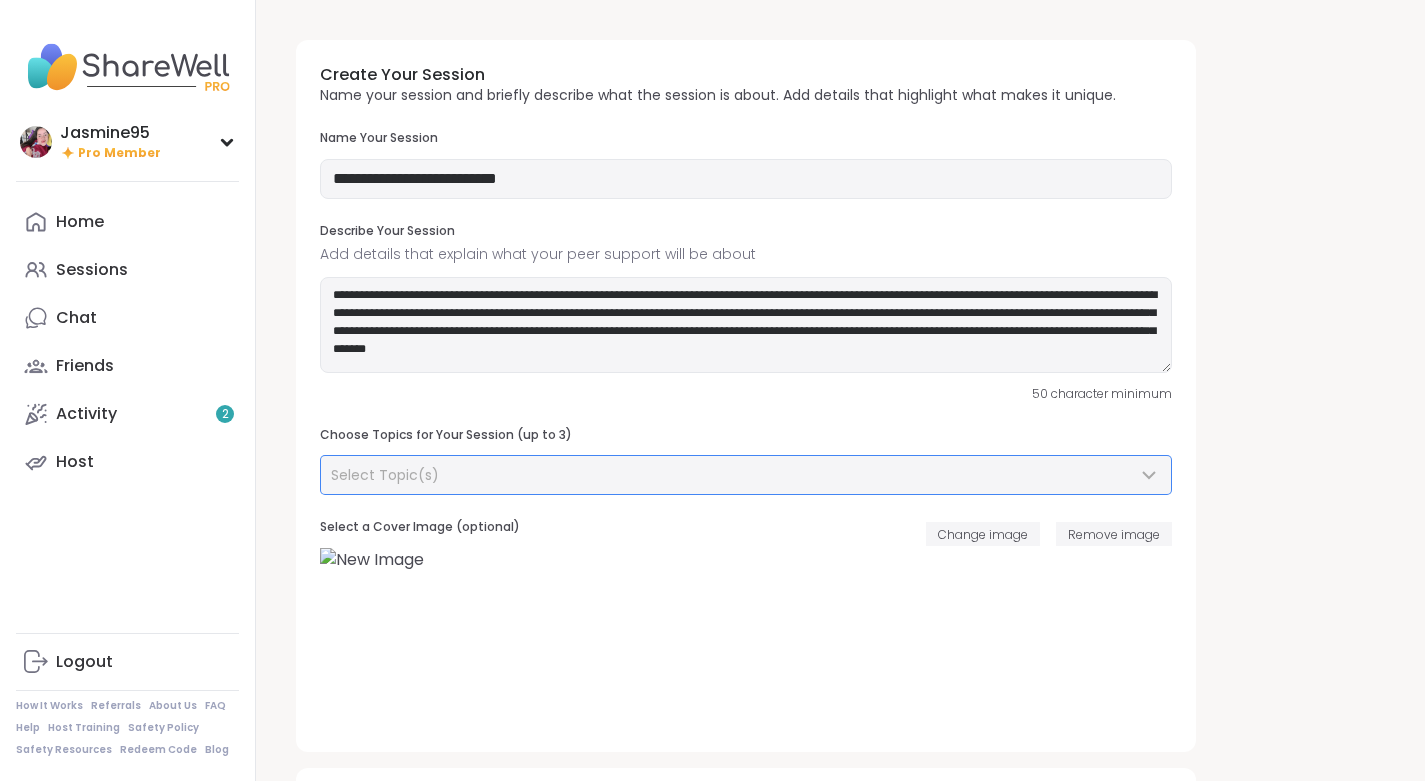 click on "Select Topic(s)" at bounding box center (385, 475) 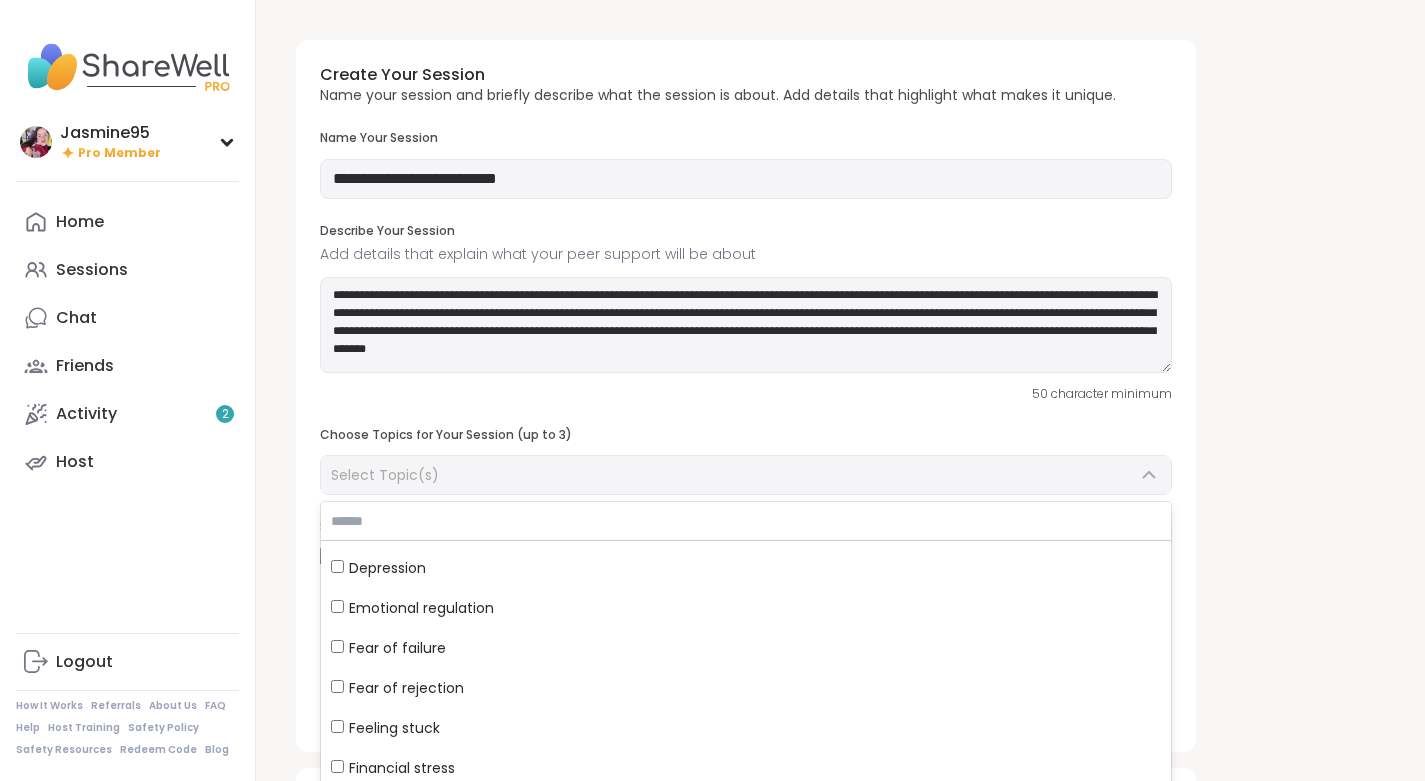 scroll, scrollTop: 272, scrollLeft: 0, axis: vertical 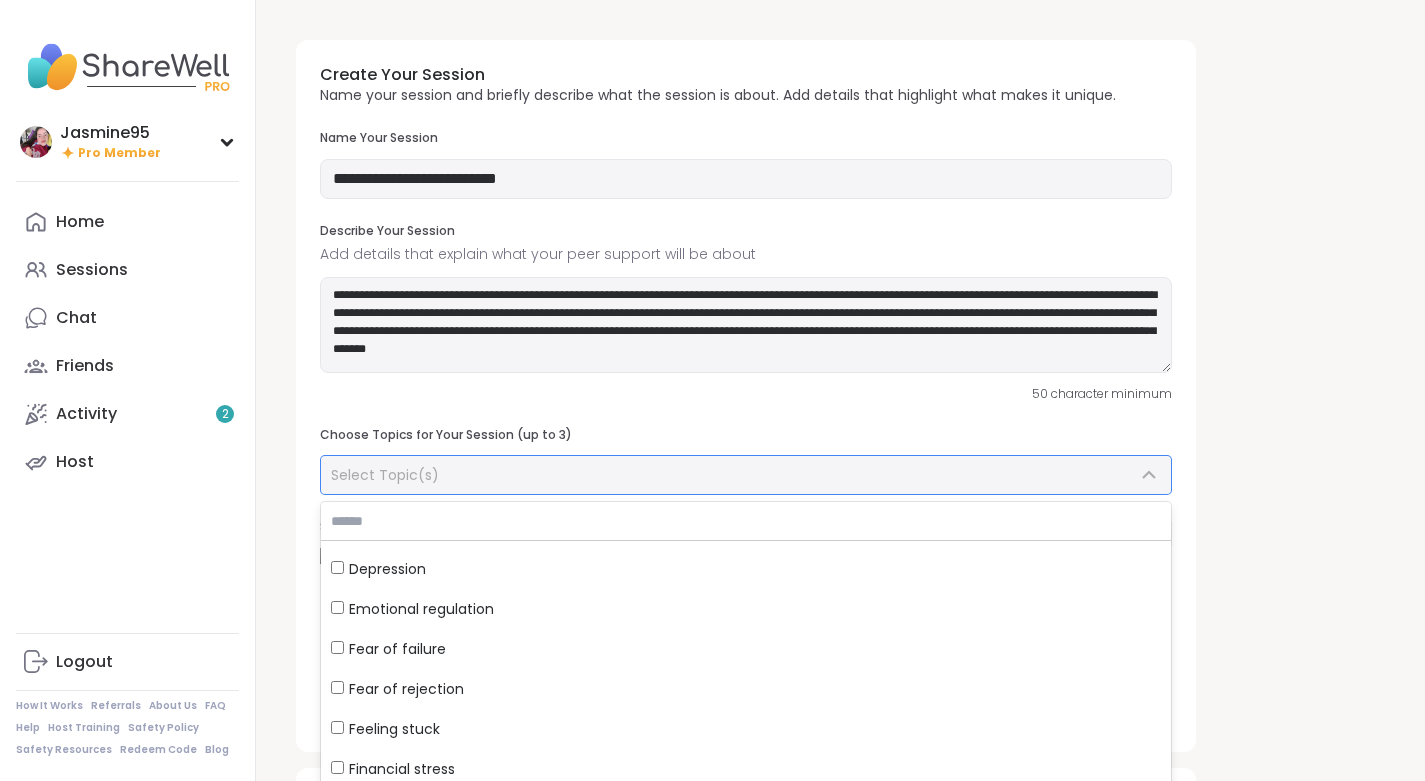 click on "Emotional regulation" at bounding box center (421, 609) 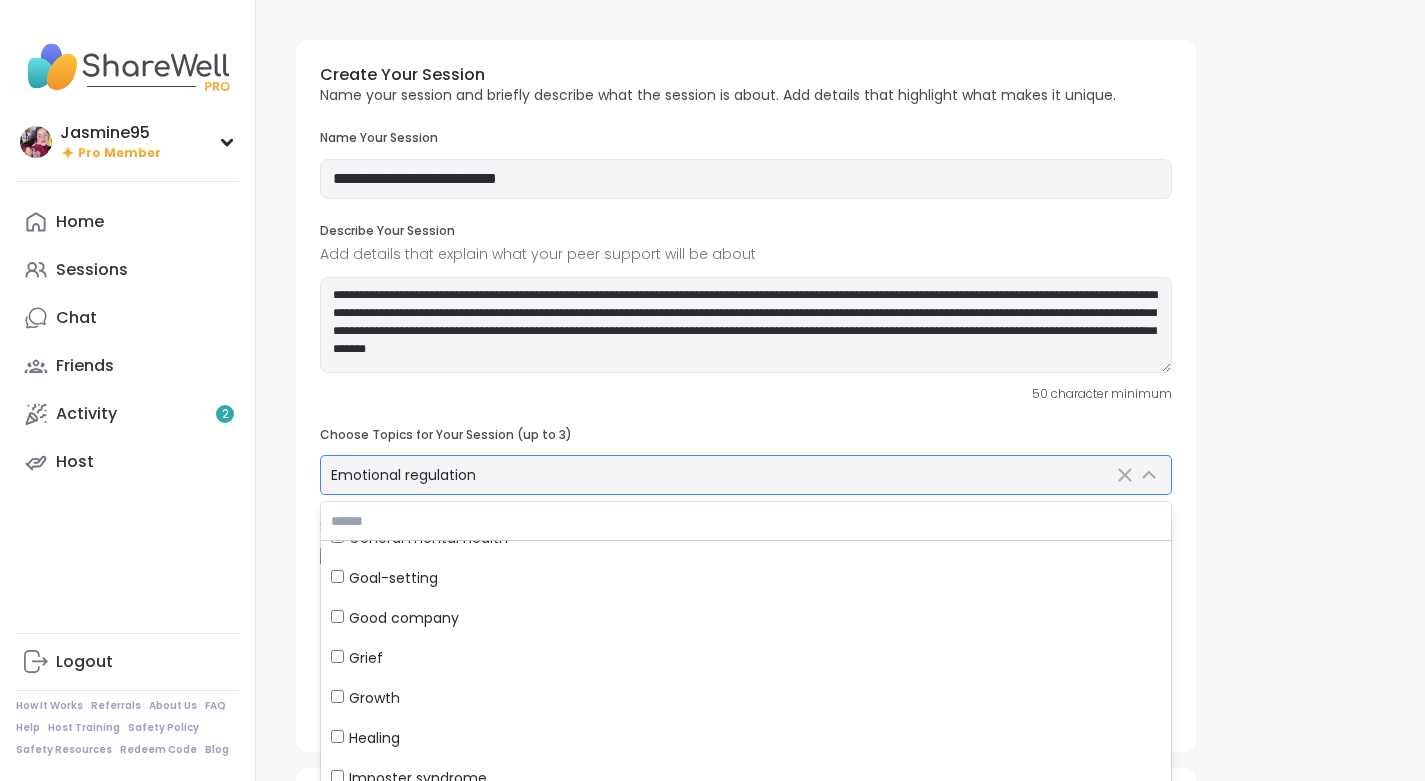 scroll, scrollTop: 631, scrollLeft: 0, axis: vertical 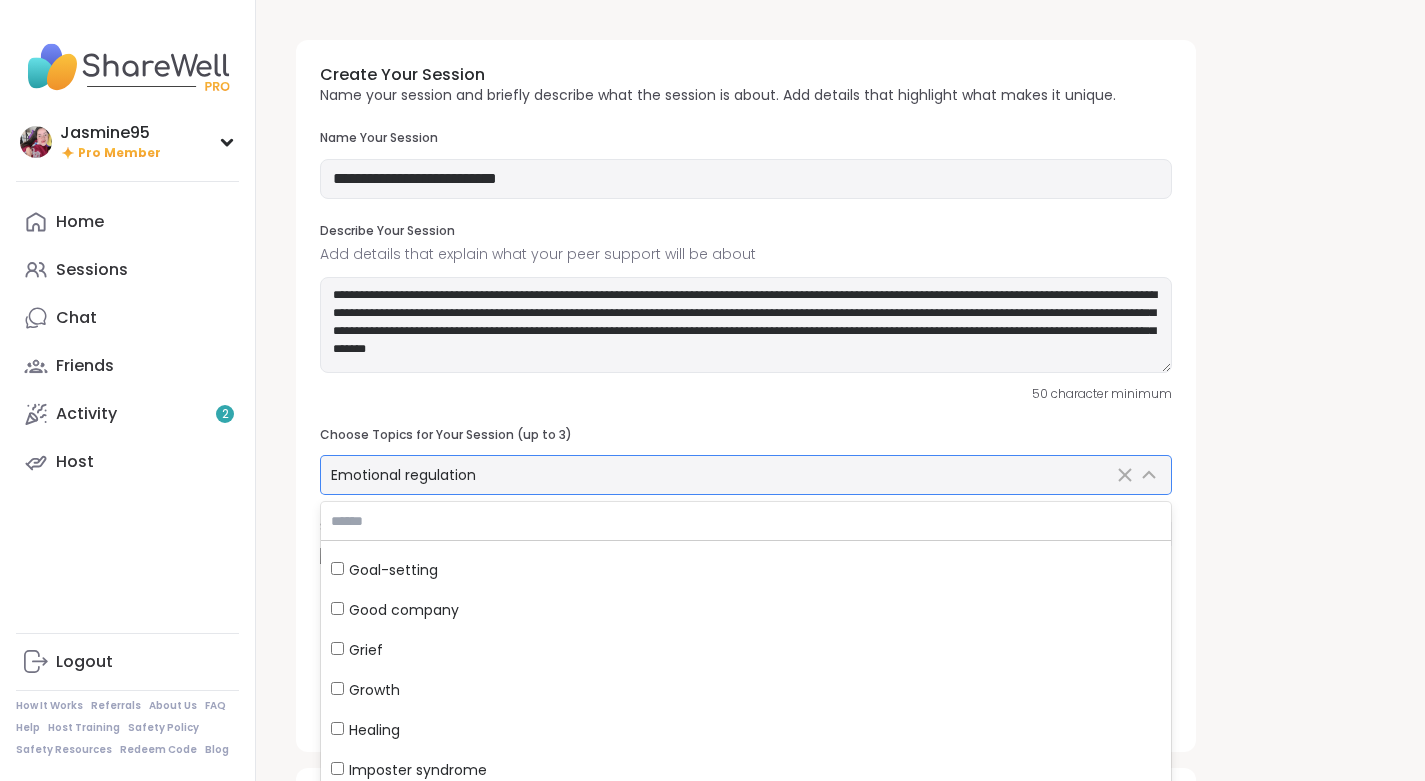 click on "Good company" at bounding box center (404, 610) 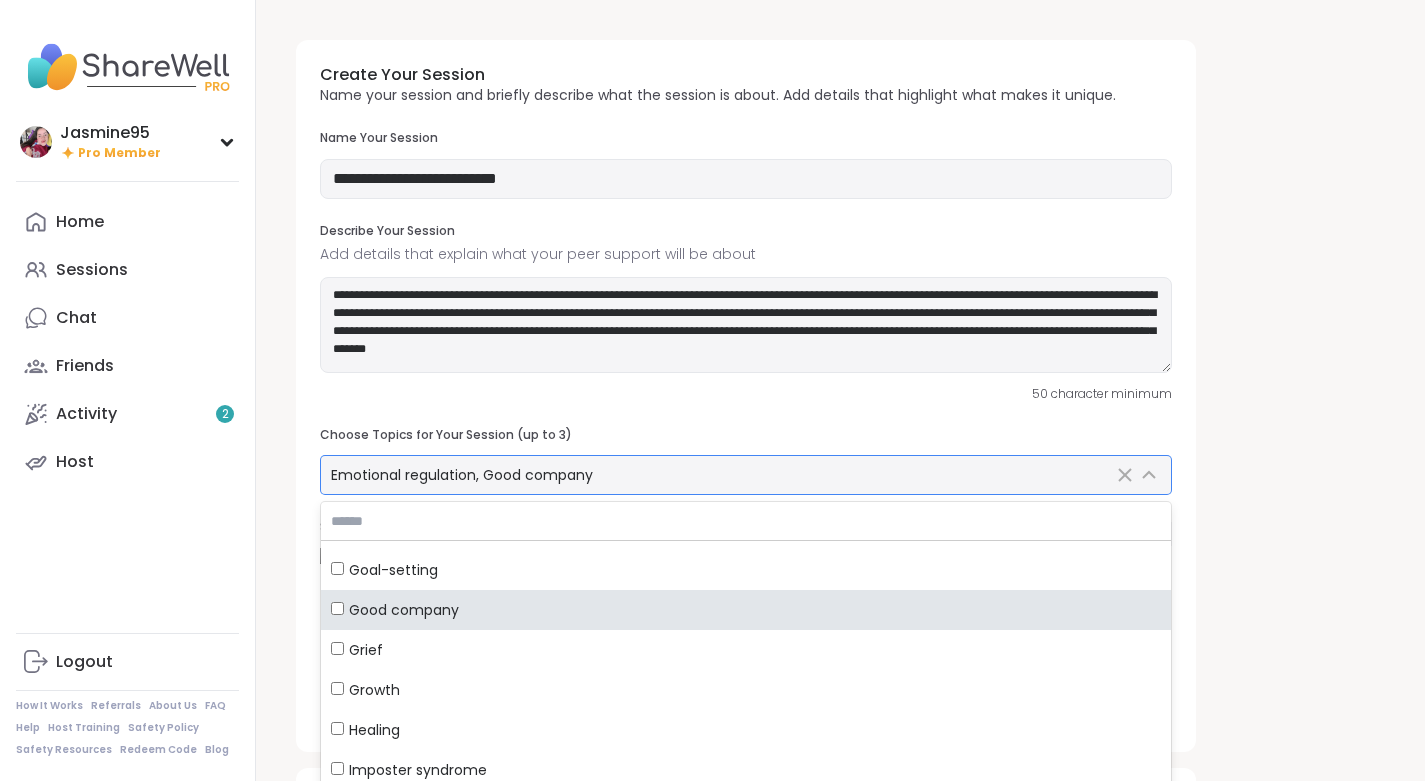 click on "Healing" at bounding box center (374, 730) 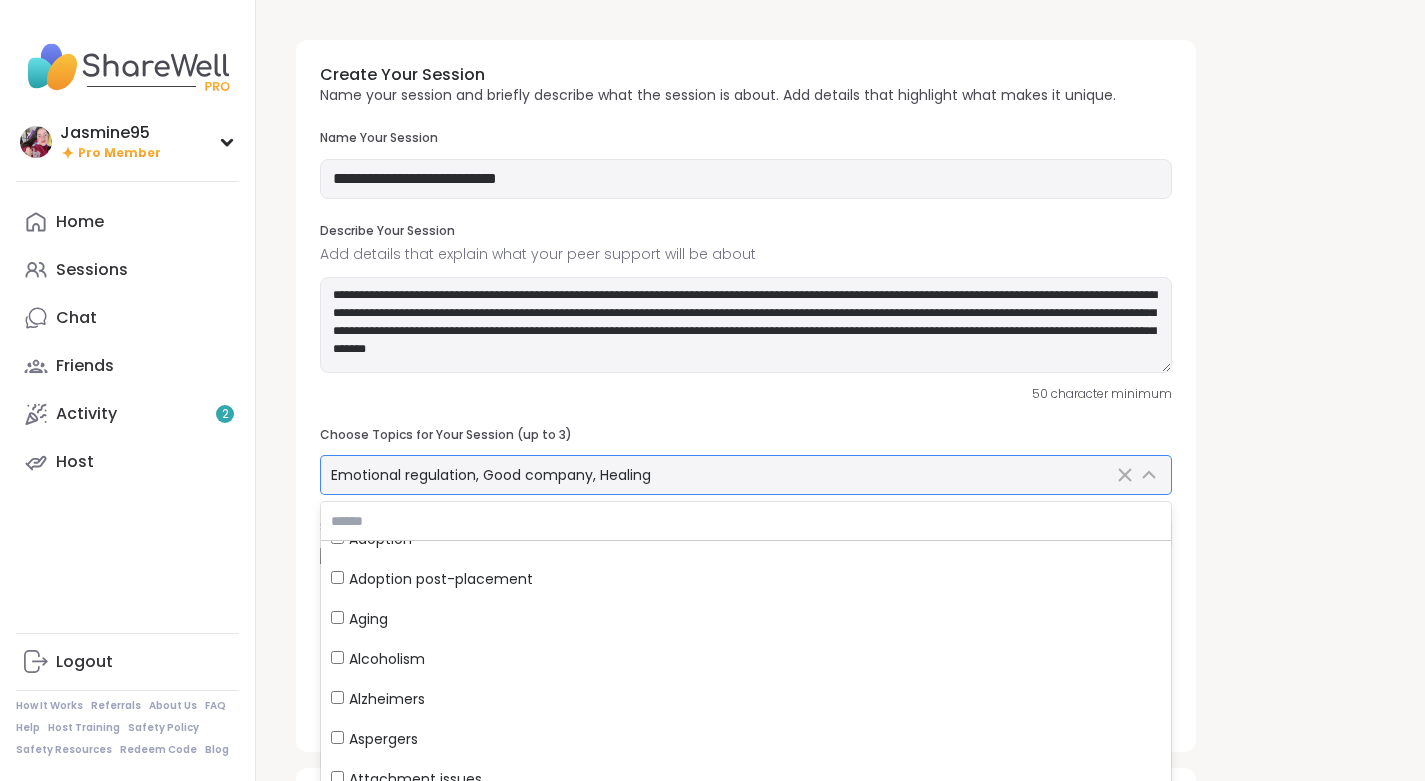 scroll, scrollTop: 1881, scrollLeft: 0, axis: vertical 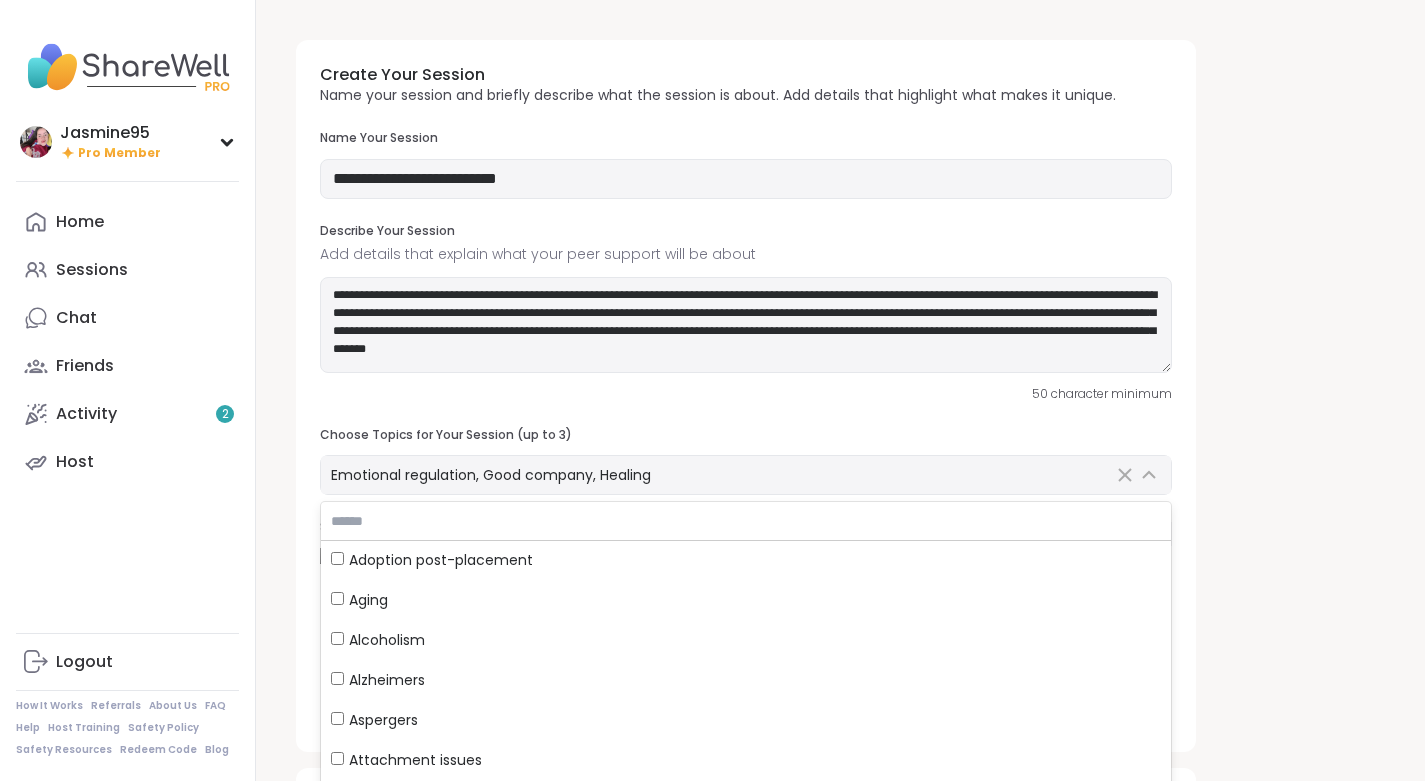 click on "**********" at bounding box center (840, 722) 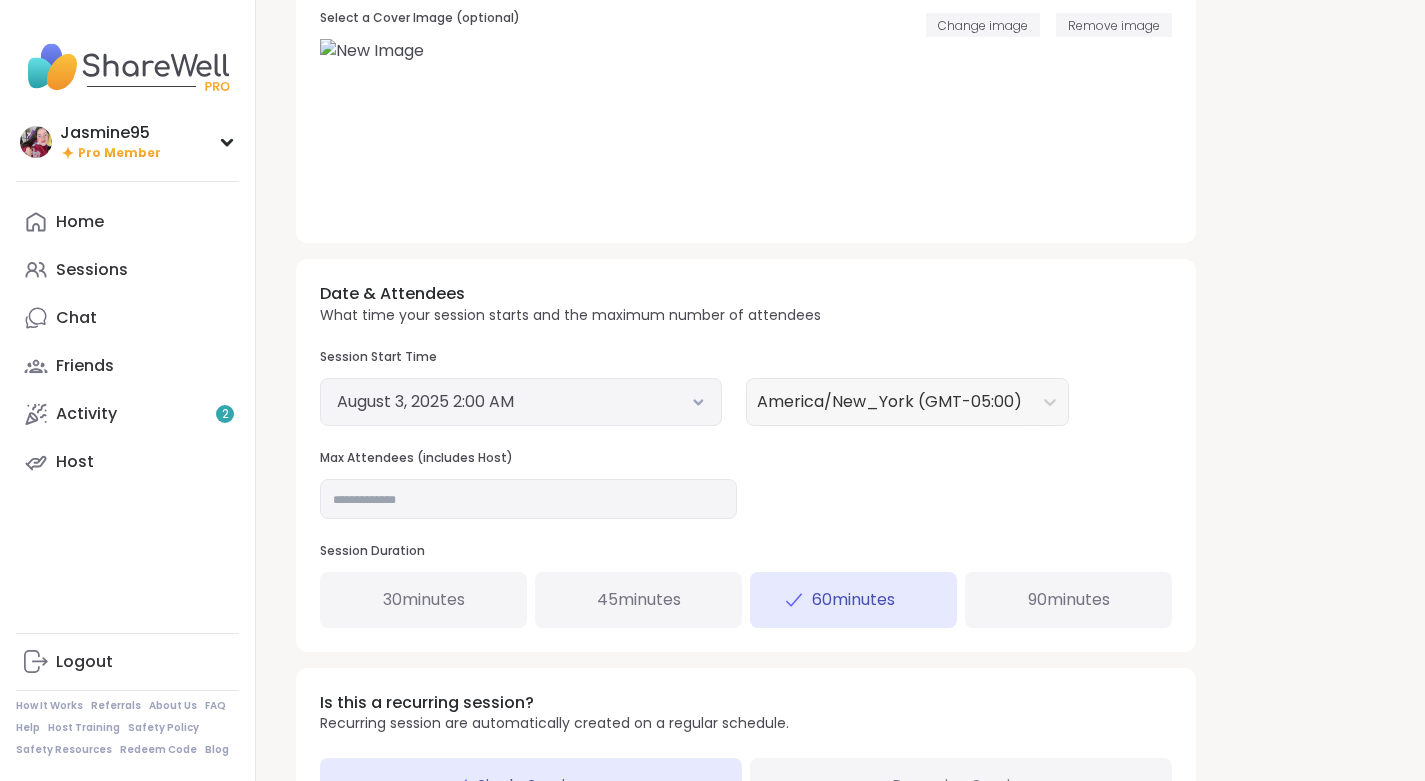 scroll, scrollTop: 517, scrollLeft: 0, axis: vertical 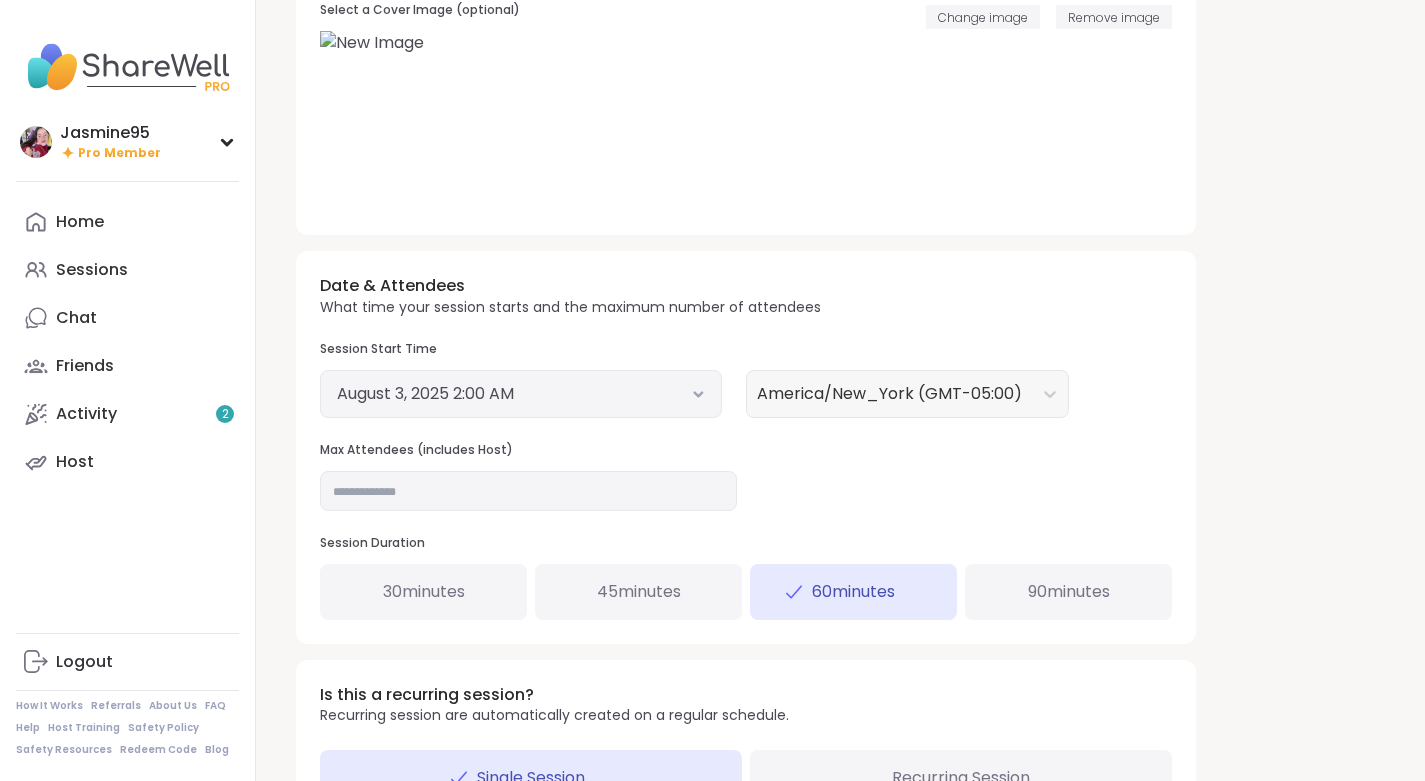 click on "August 3, 2025 2:00 AM" at bounding box center [521, 394] 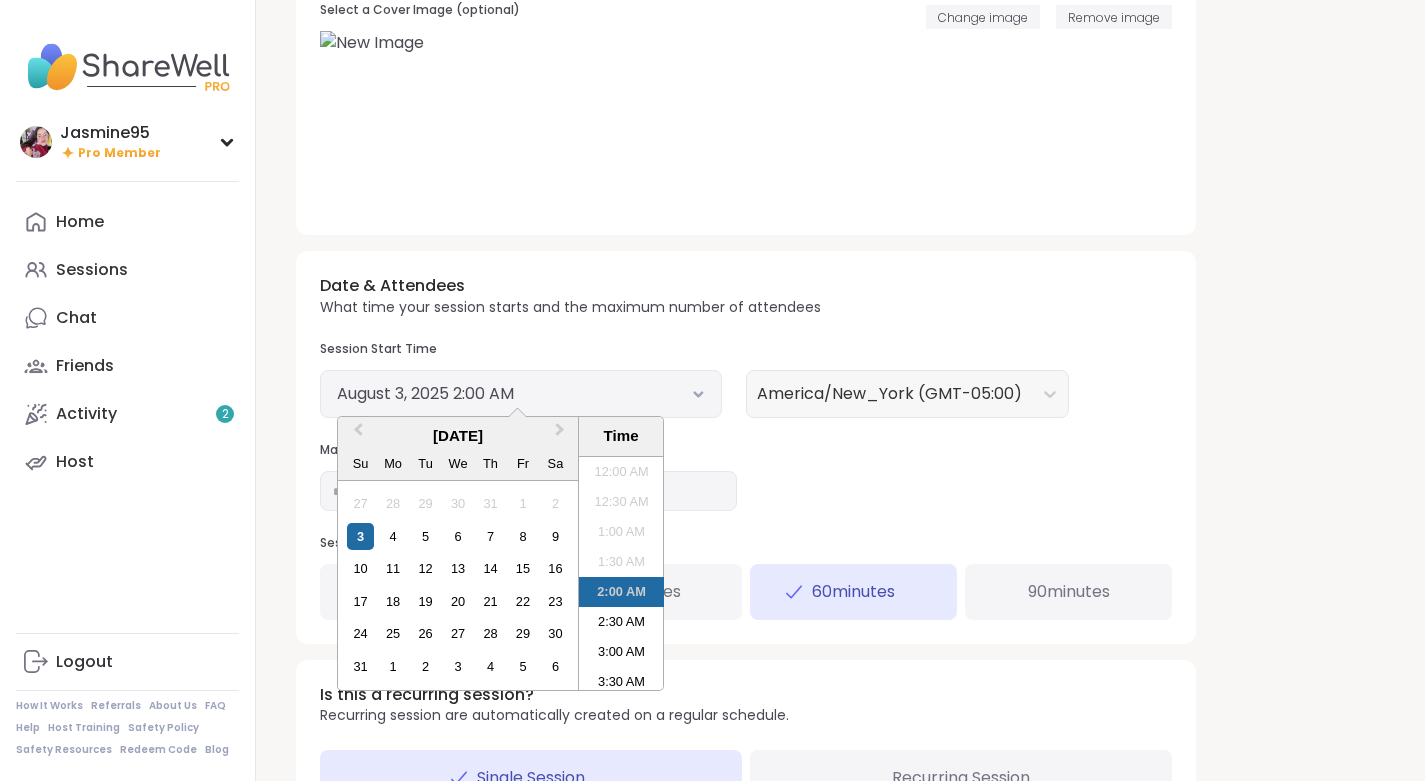 scroll, scrollTop: 18, scrollLeft: 0, axis: vertical 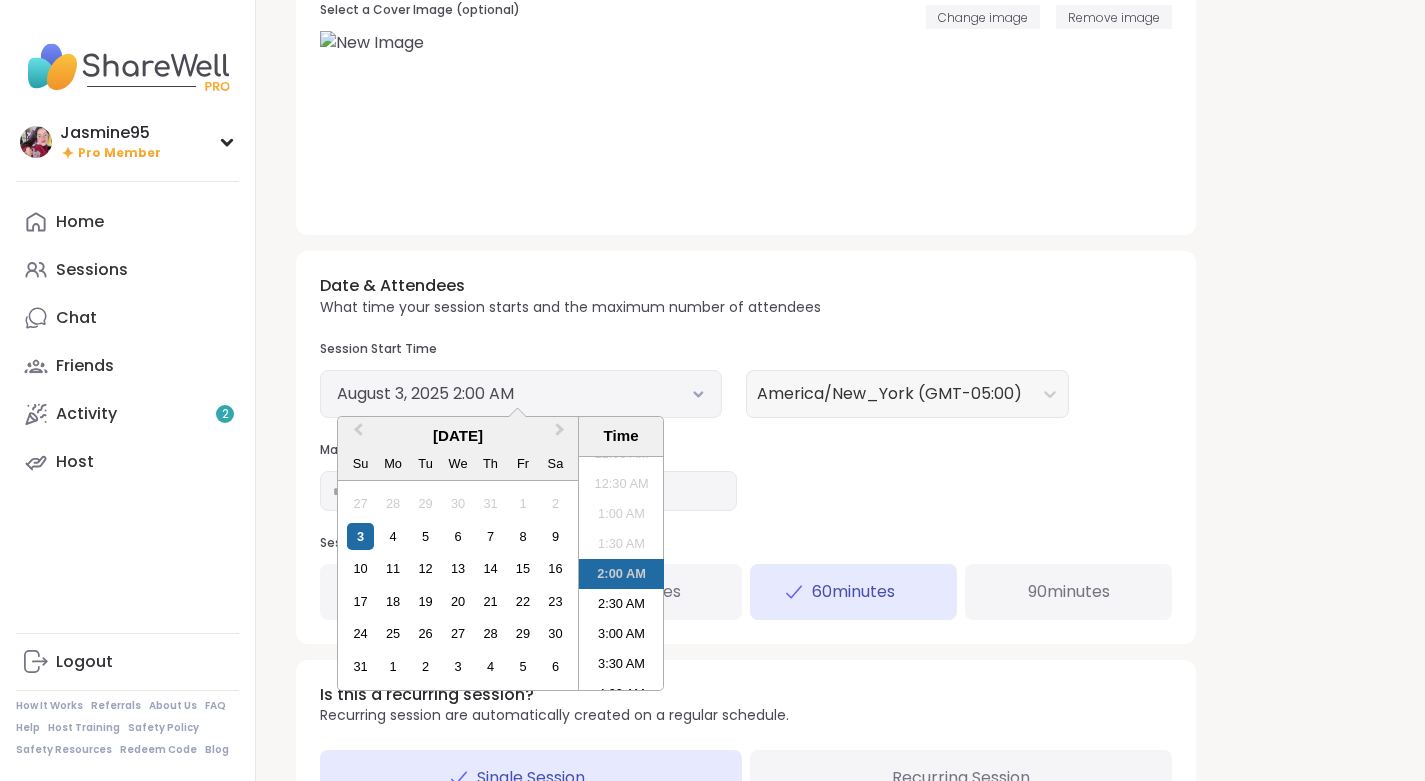 click on "12" at bounding box center [425, 568] 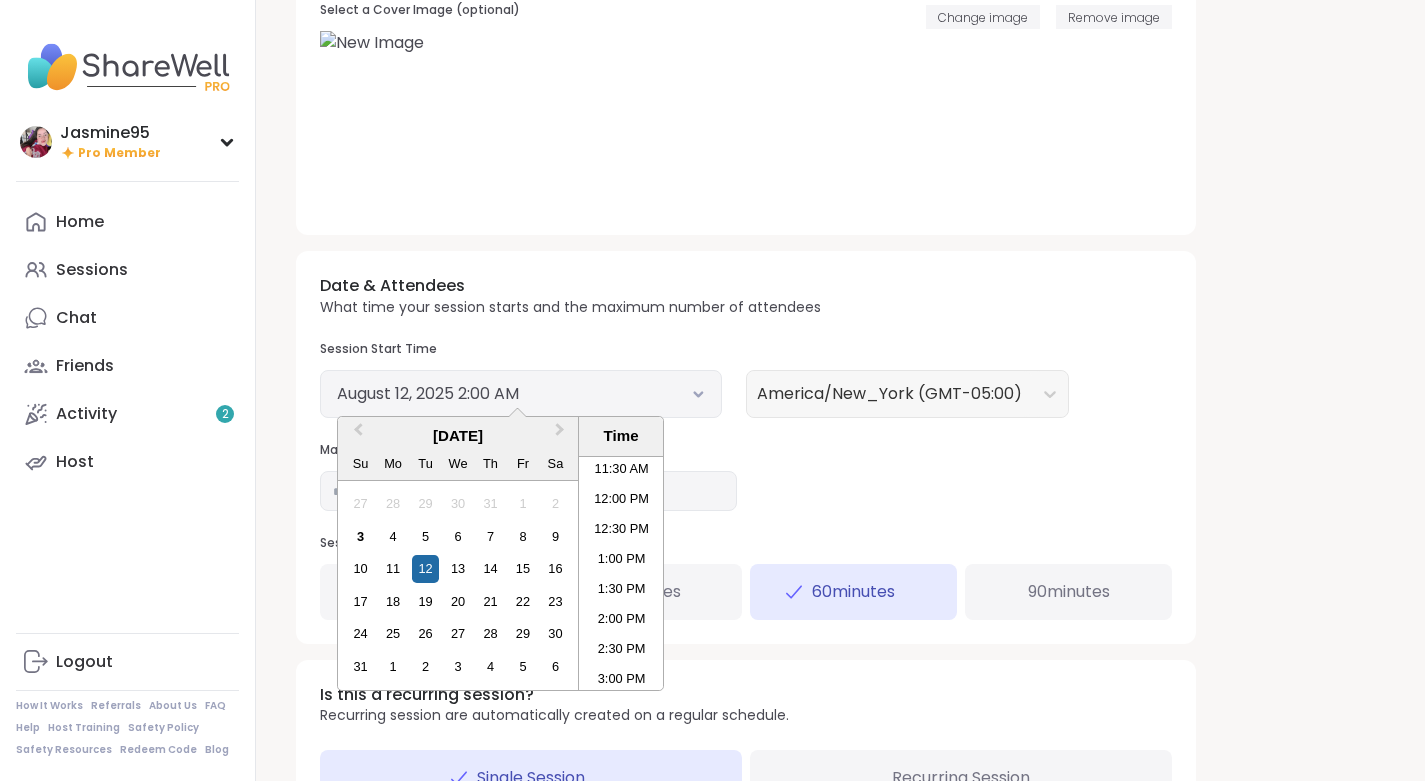 scroll, scrollTop: 694, scrollLeft: 0, axis: vertical 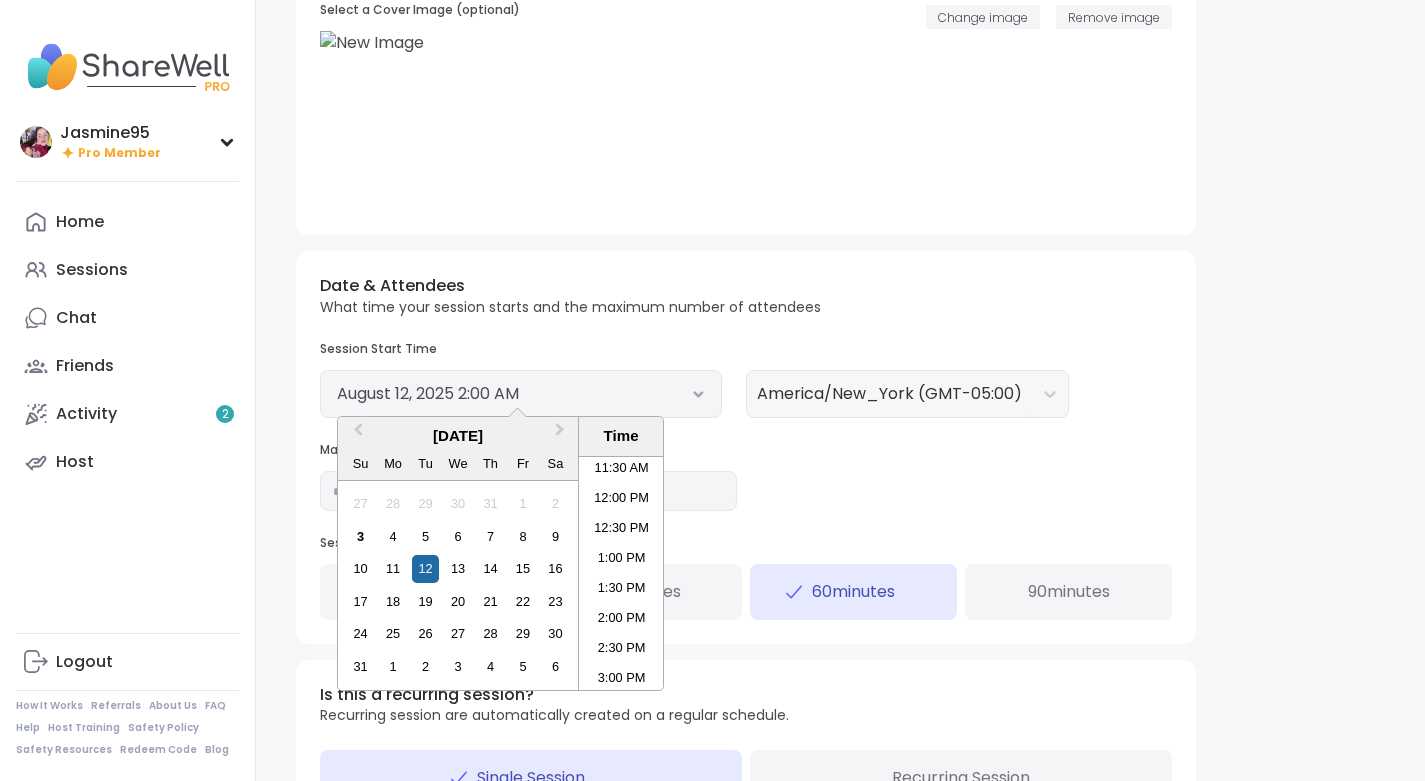 click on "2:00 PM" at bounding box center [621, 618] 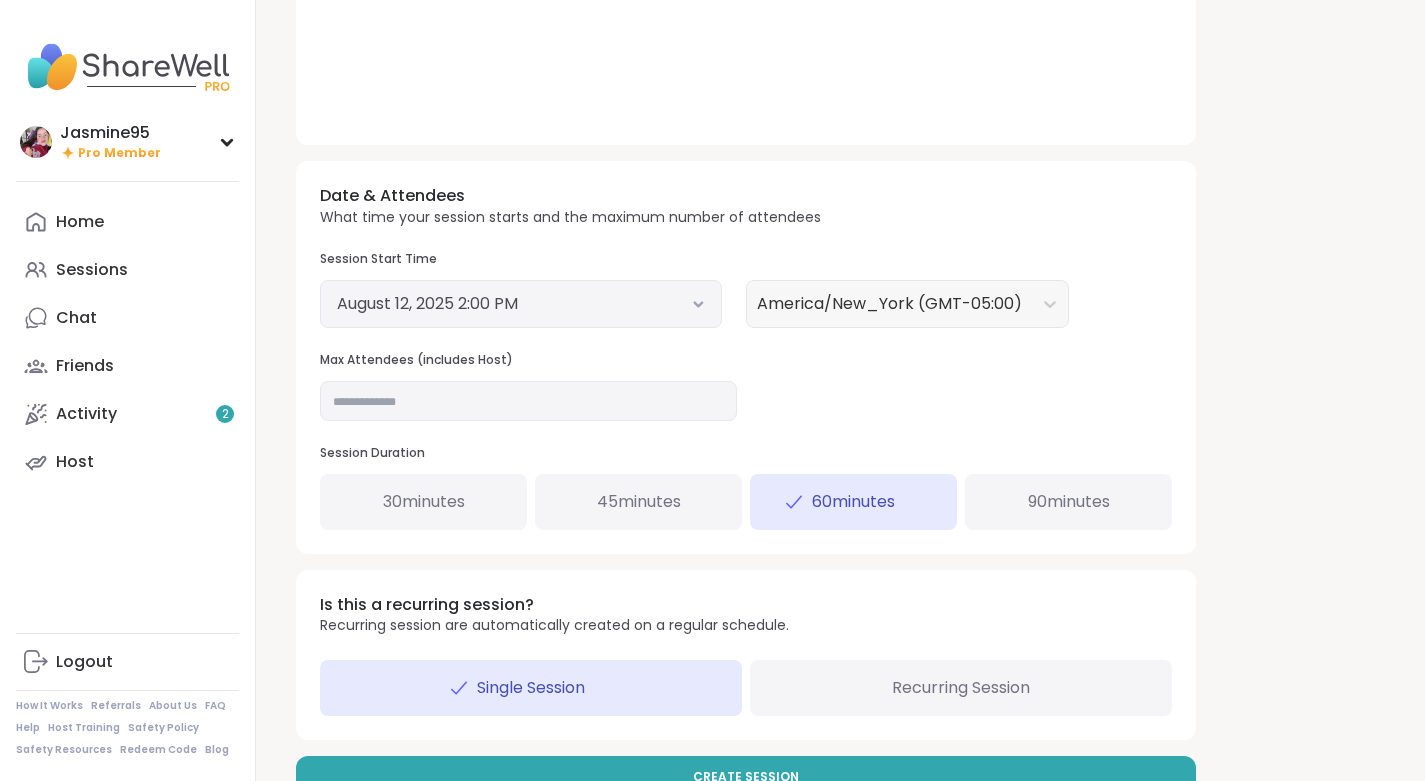 scroll, scrollTop: 659, scrollLeft: 0, axis: vertical 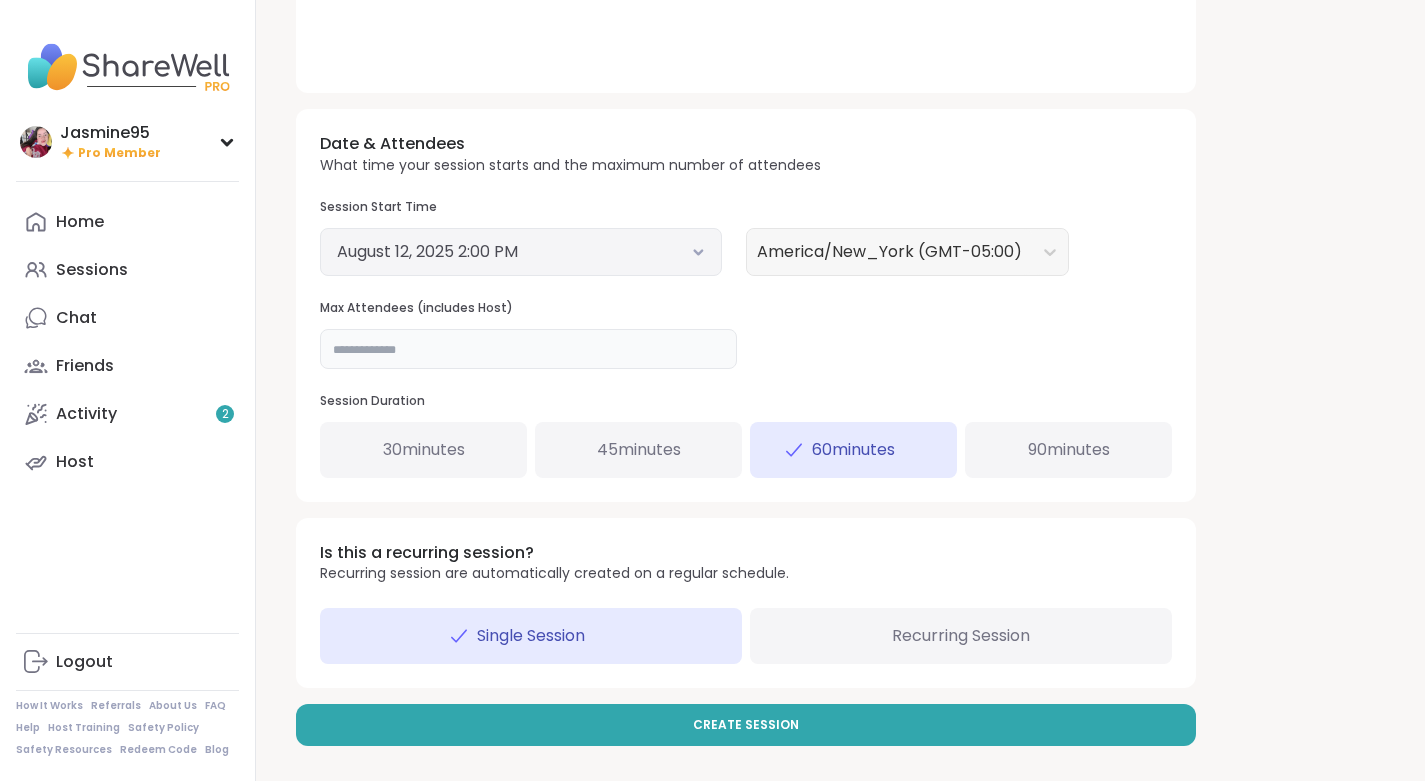 click on "**" at bounding box center (528, 349) 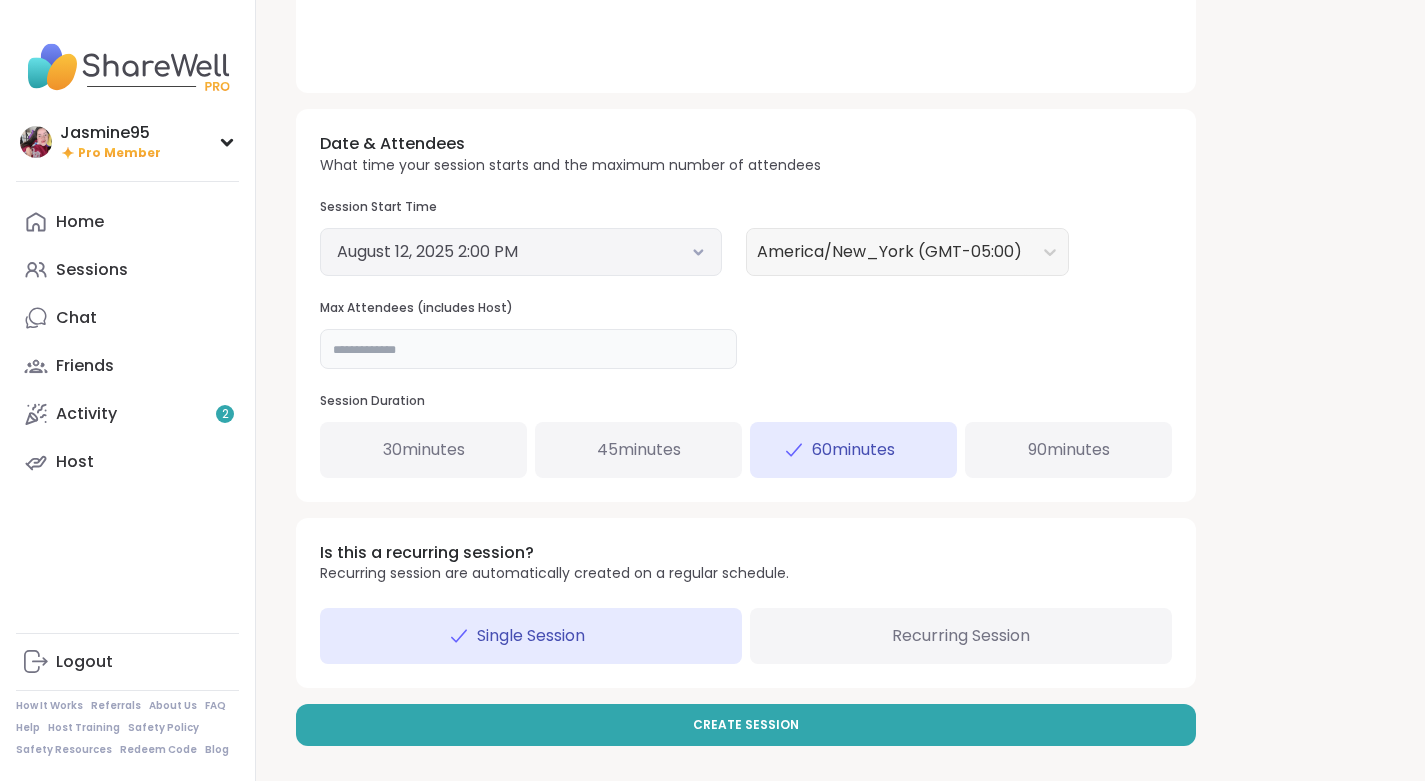 type on "*" 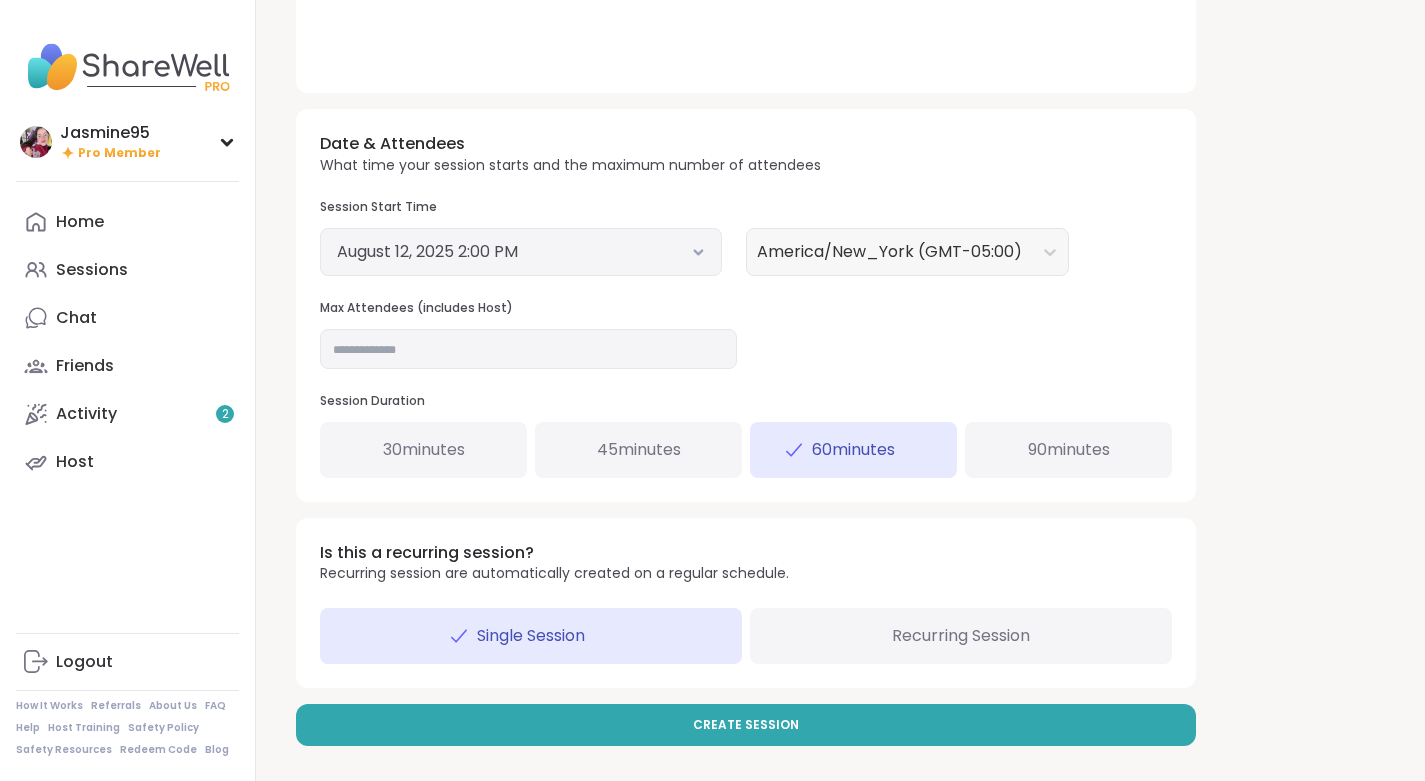 click on "Recurring Session" at bounding box center (961, 636) 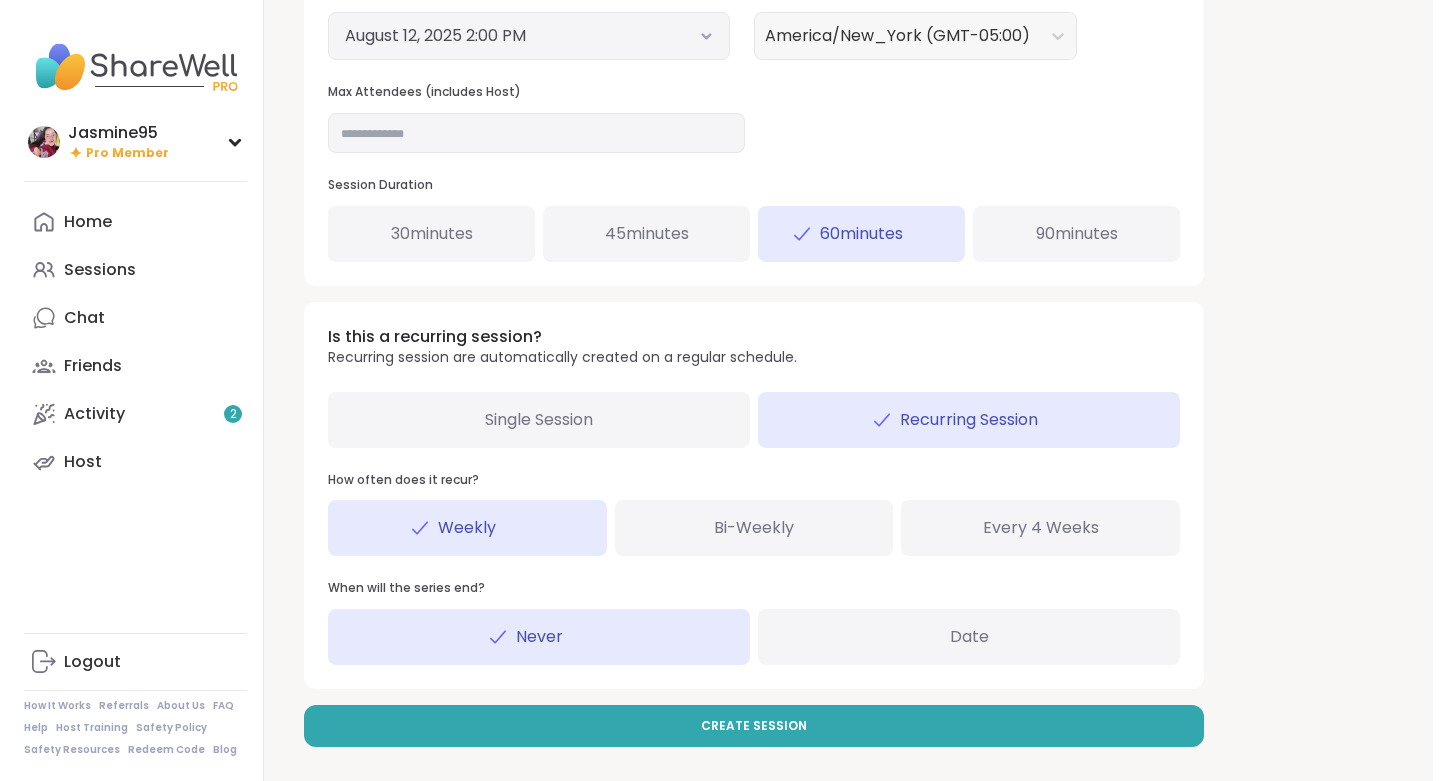 scroll, scrollTop: 877, scrollLeft: 0, axis: vertical 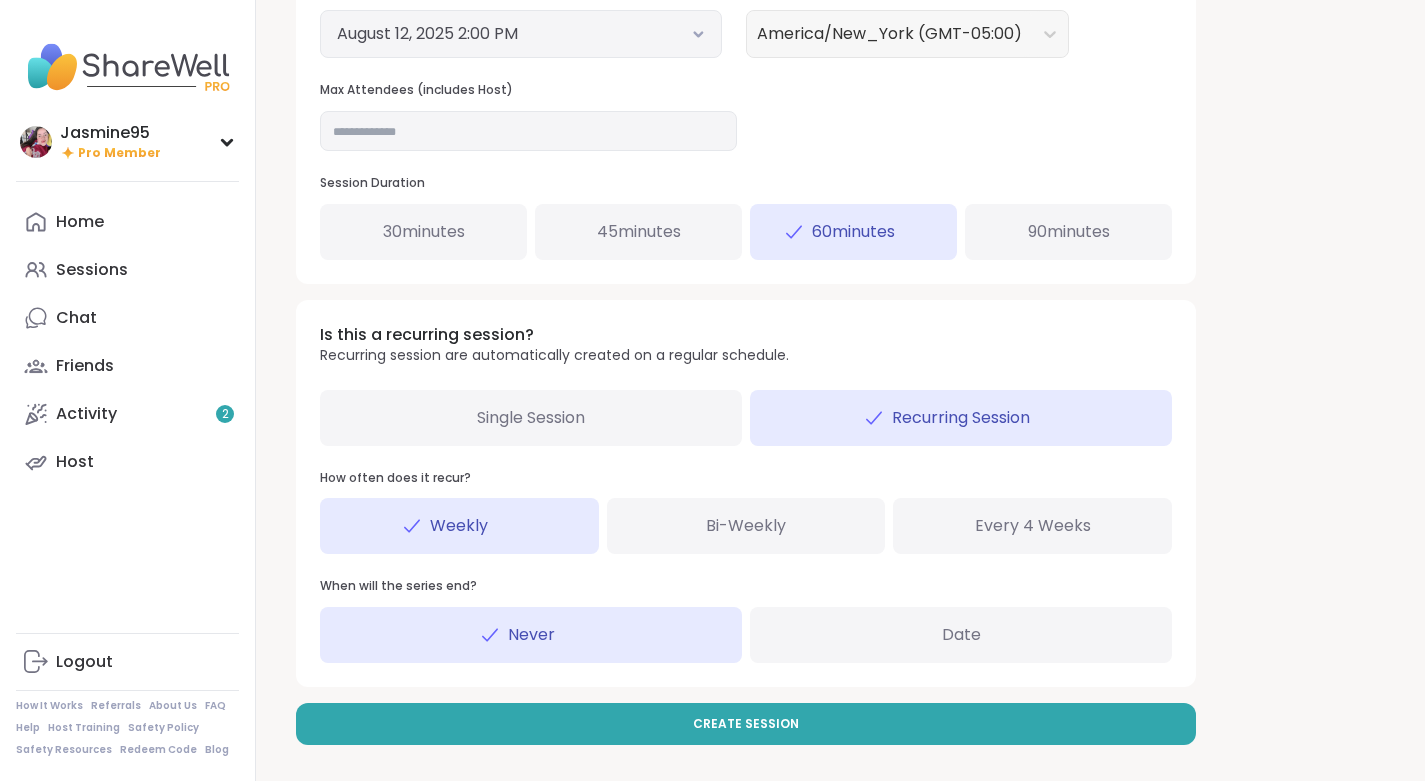 click on "Bi-Weekly" at bounding box center [746, 526] 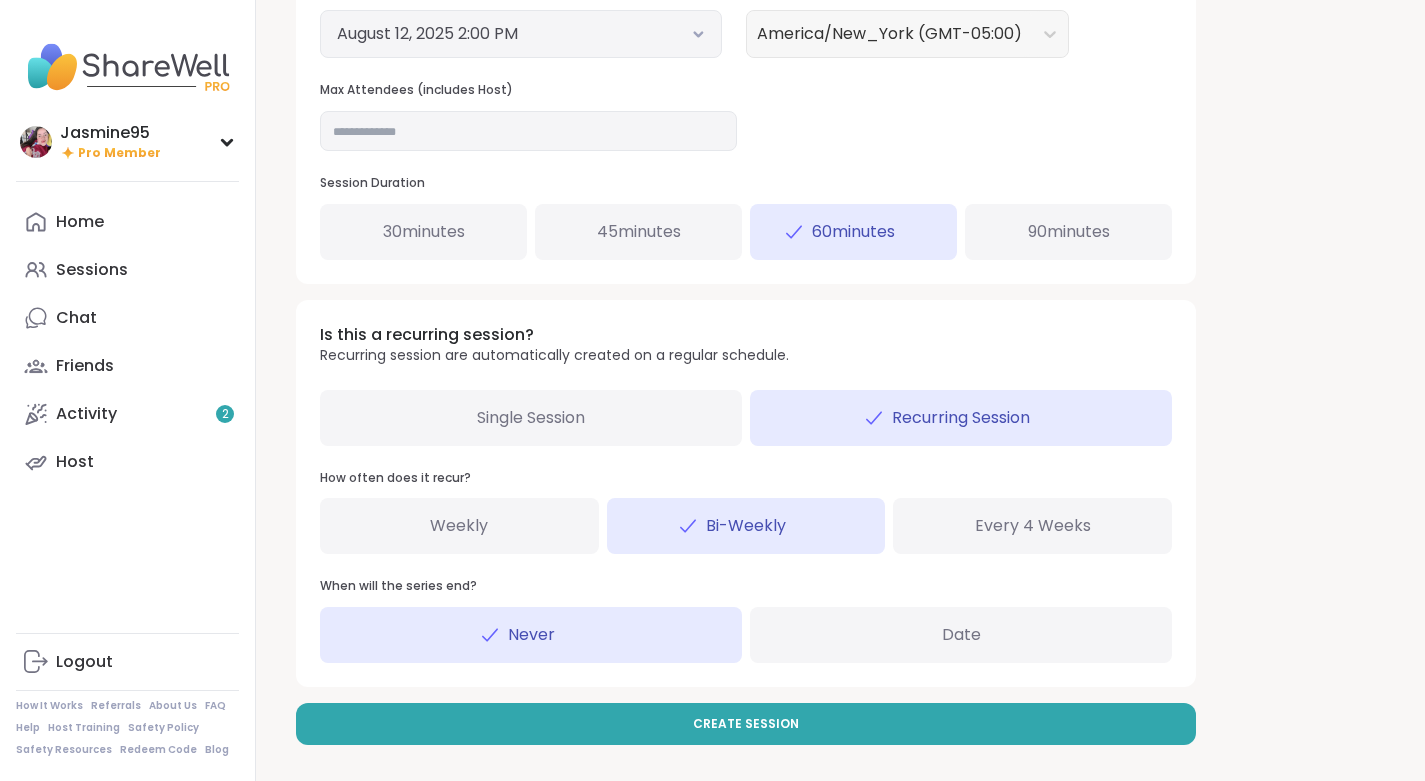click on "Create Session" at bounding box center (746, 724) 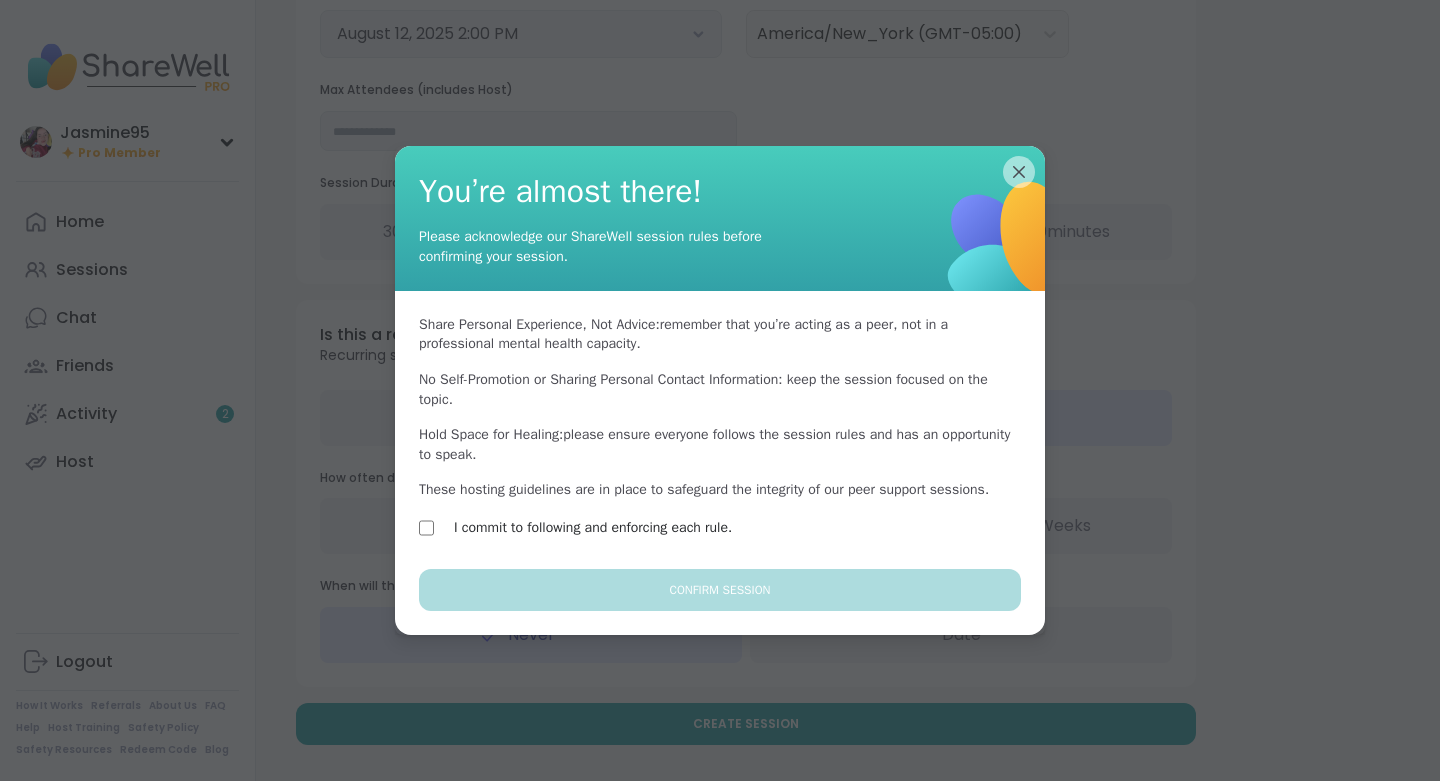 click on "I commit to following and enforcing each rule." at bounding box center [593, 528] 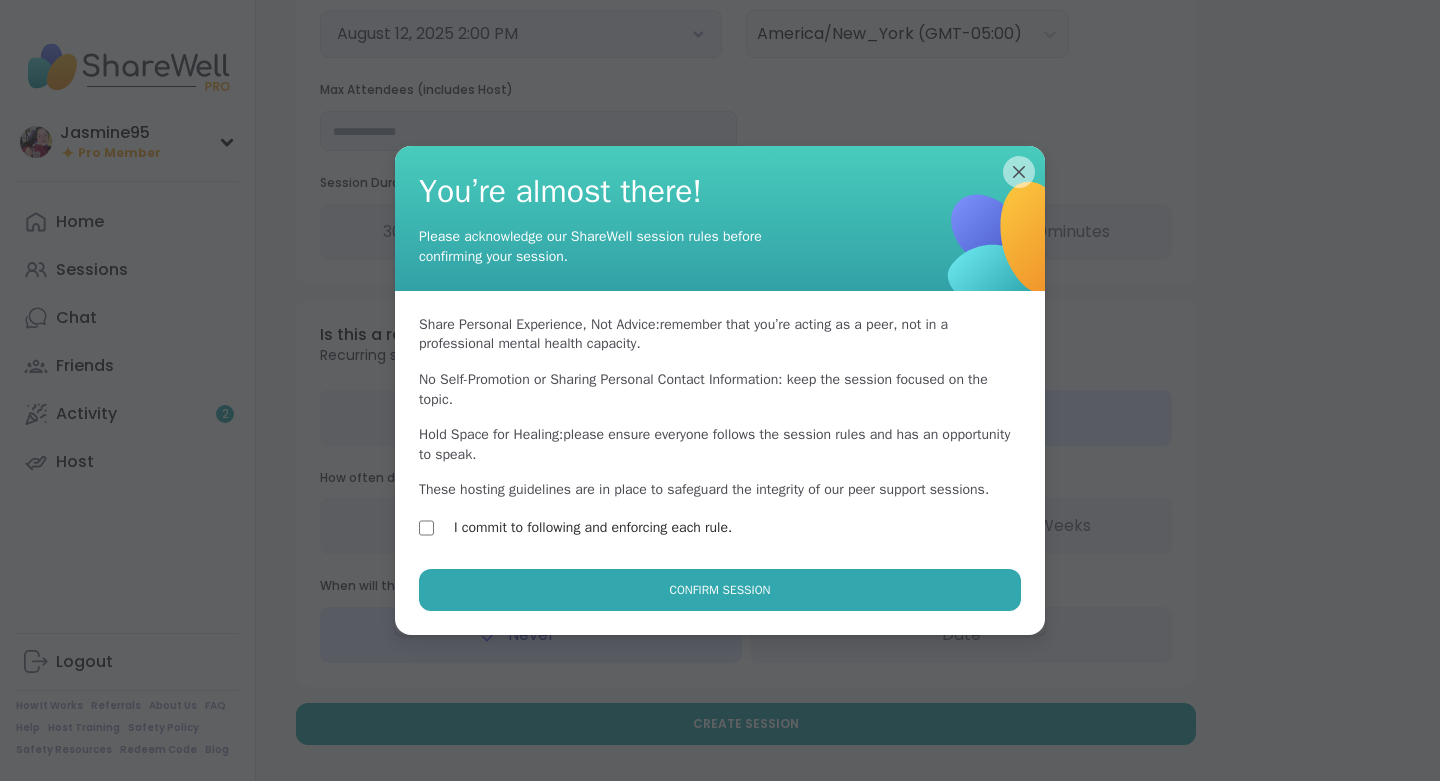 click on "Confirm Session" at bounding box center (720, 590) 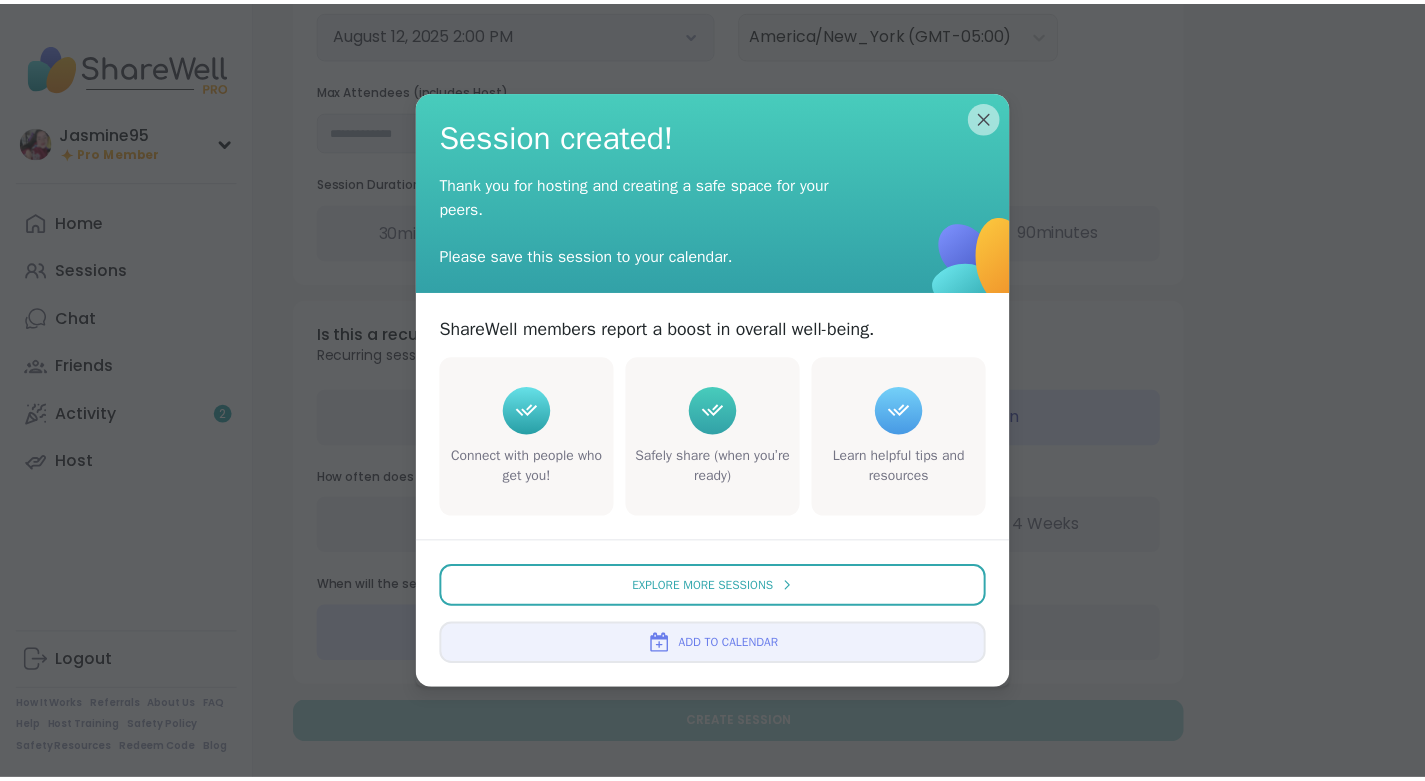 scroll, scrollTop: 0, scrollLeft: 0, axis: both 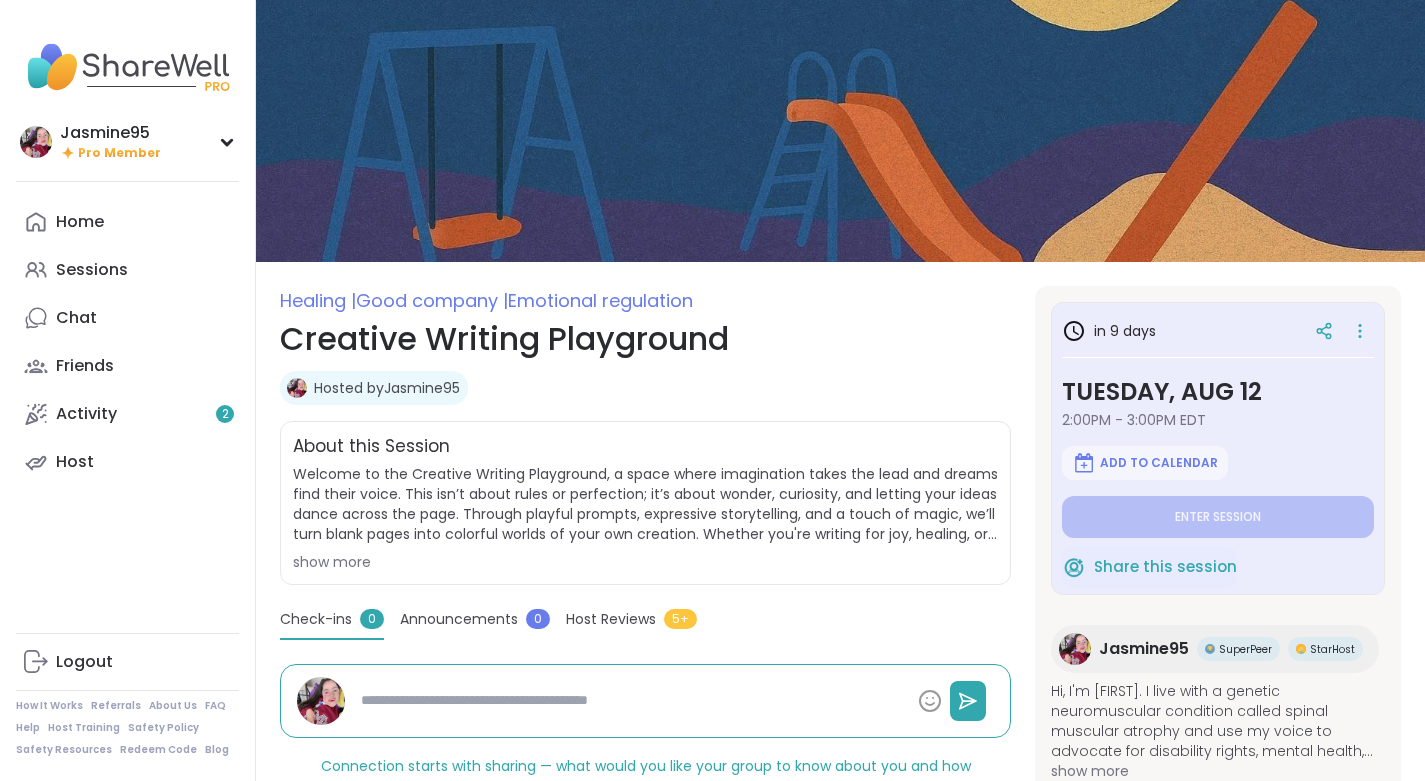 type on "*" 